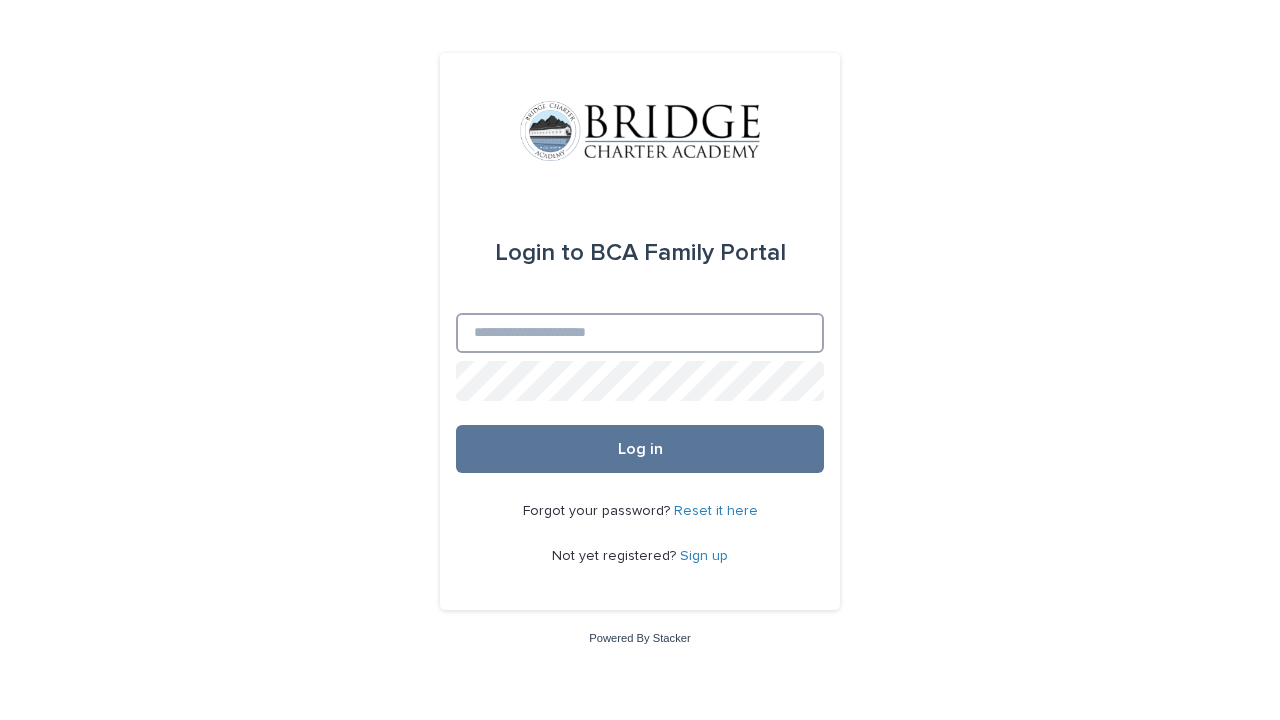 scroll, scrollTop: 0, scrollLeft: 0, axis: both 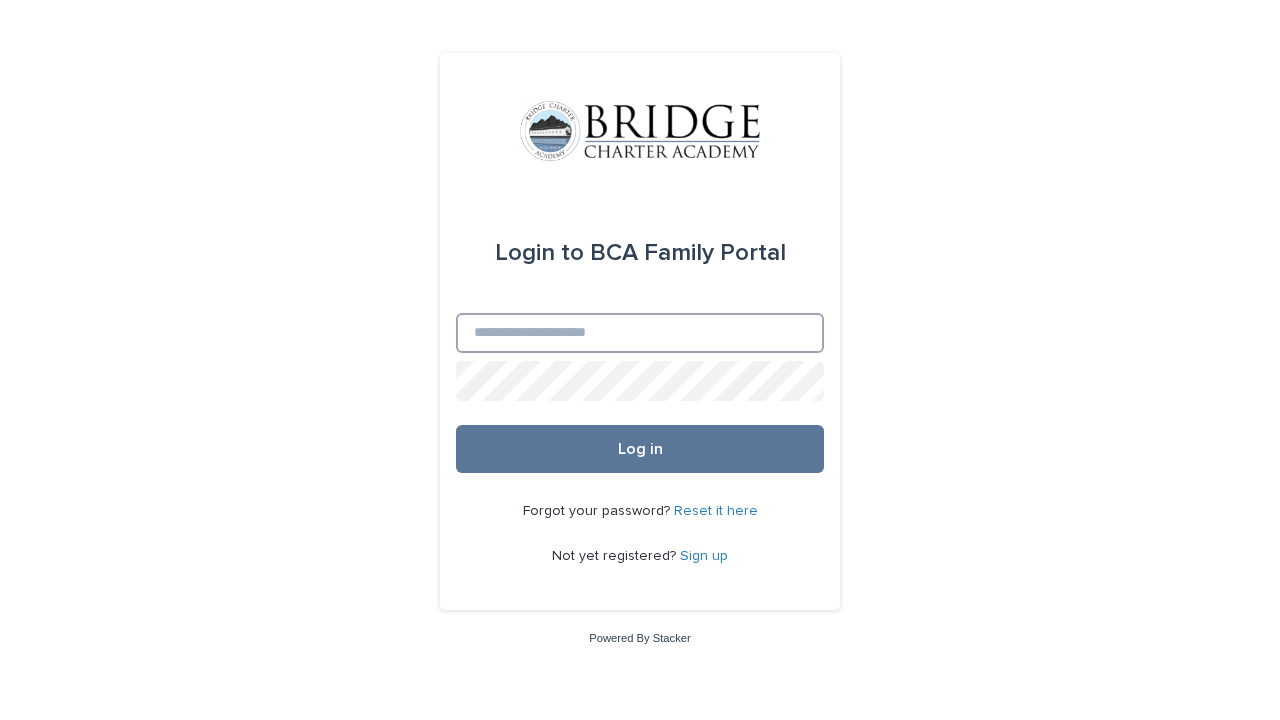 type on "**********" 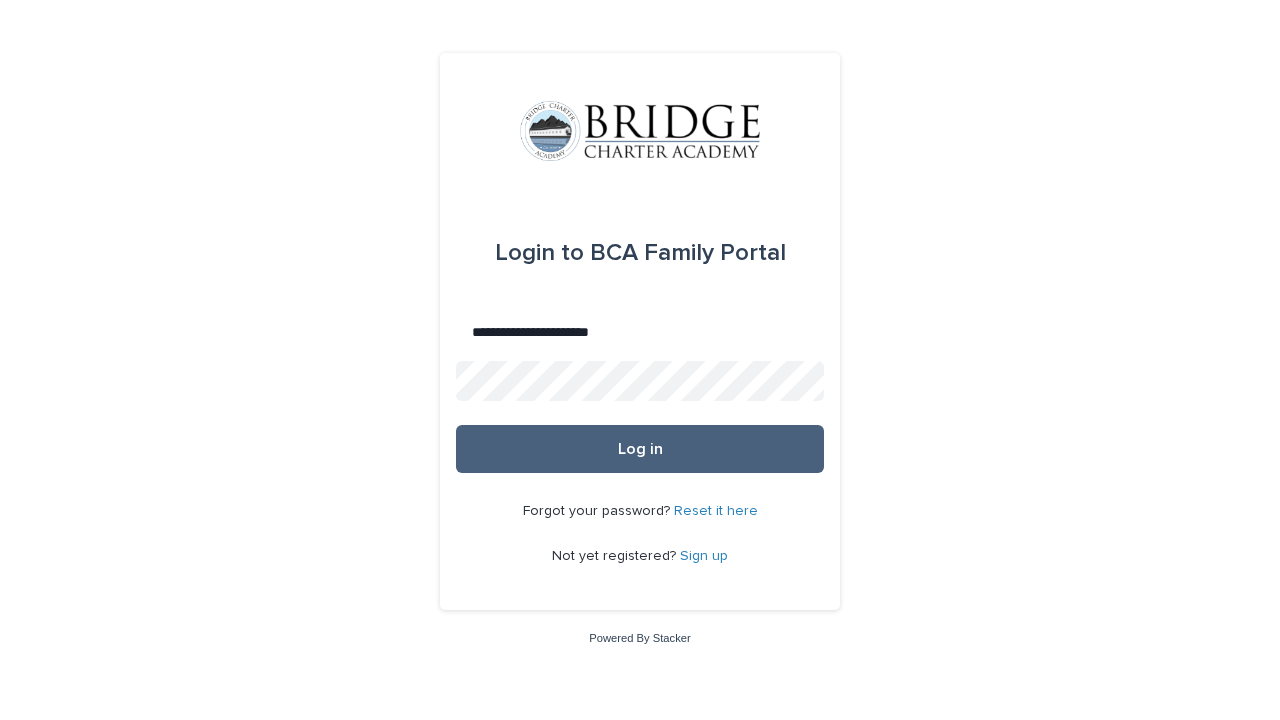 click on "Log in" at bounding box center (640, 449) 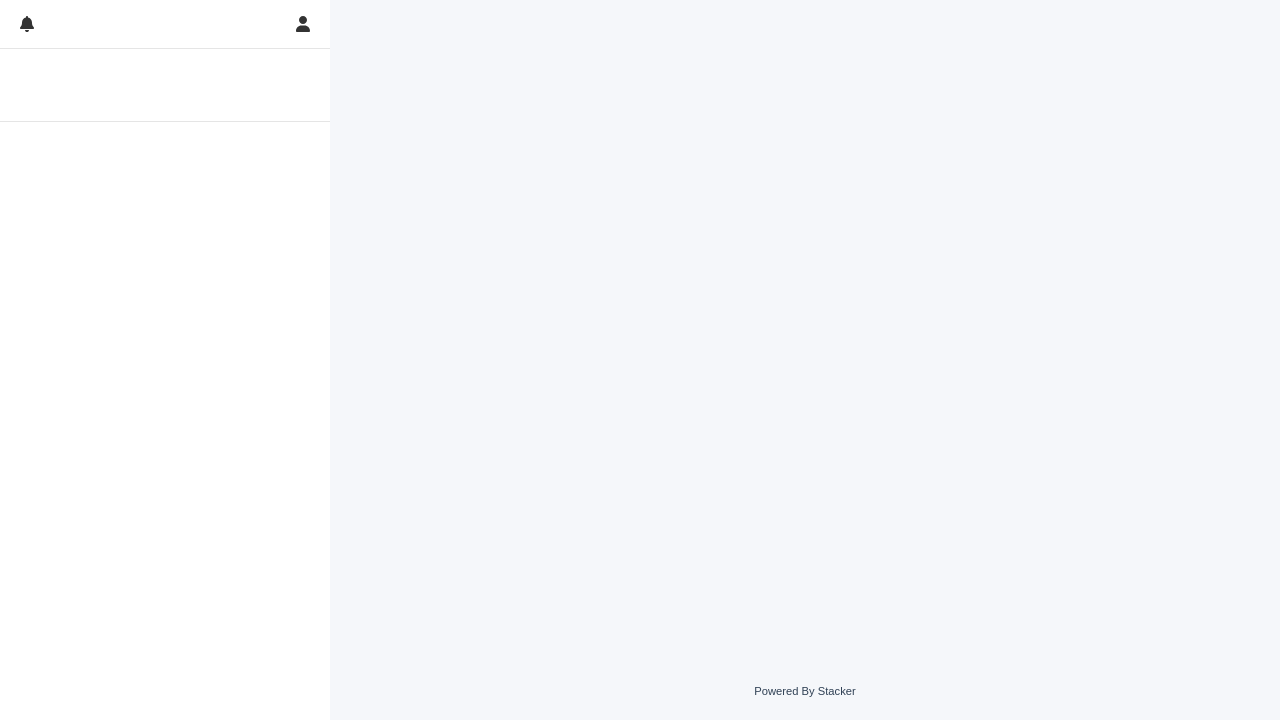 scroll, scrollTop: 0, scrollLeft: 0, axis: both 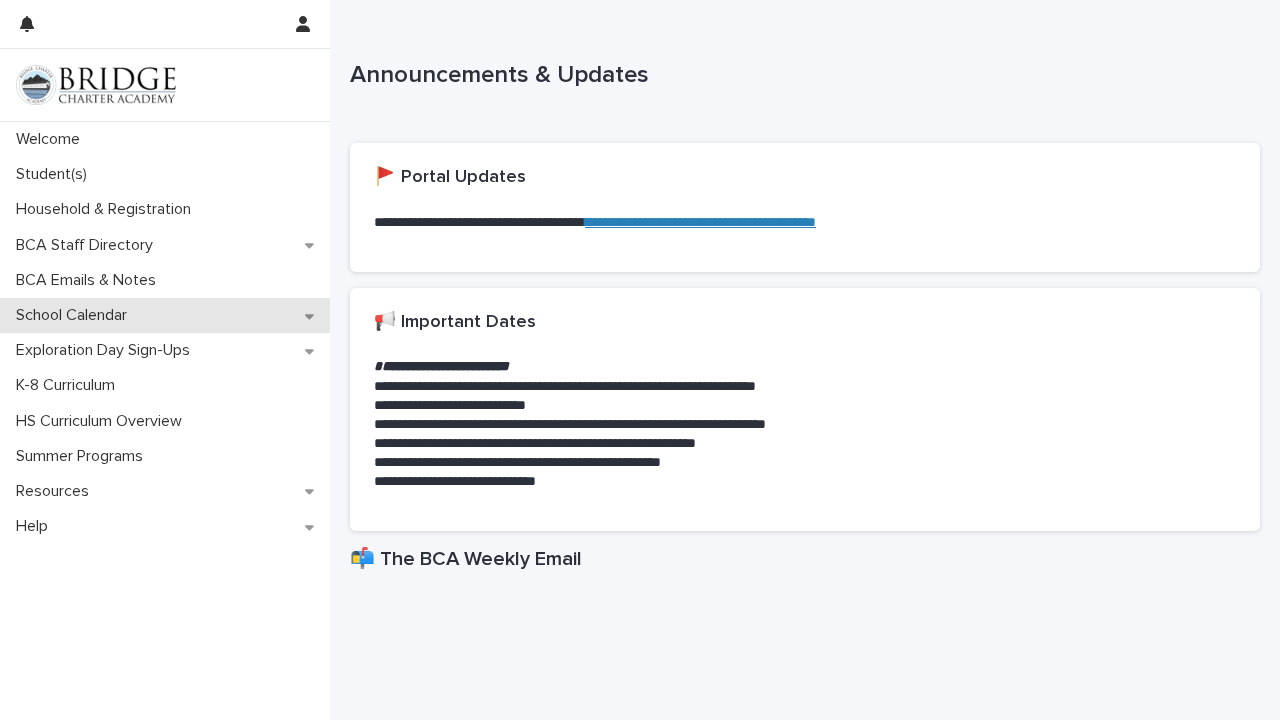 click on "School Calendar" at bounding box center (75, 315) 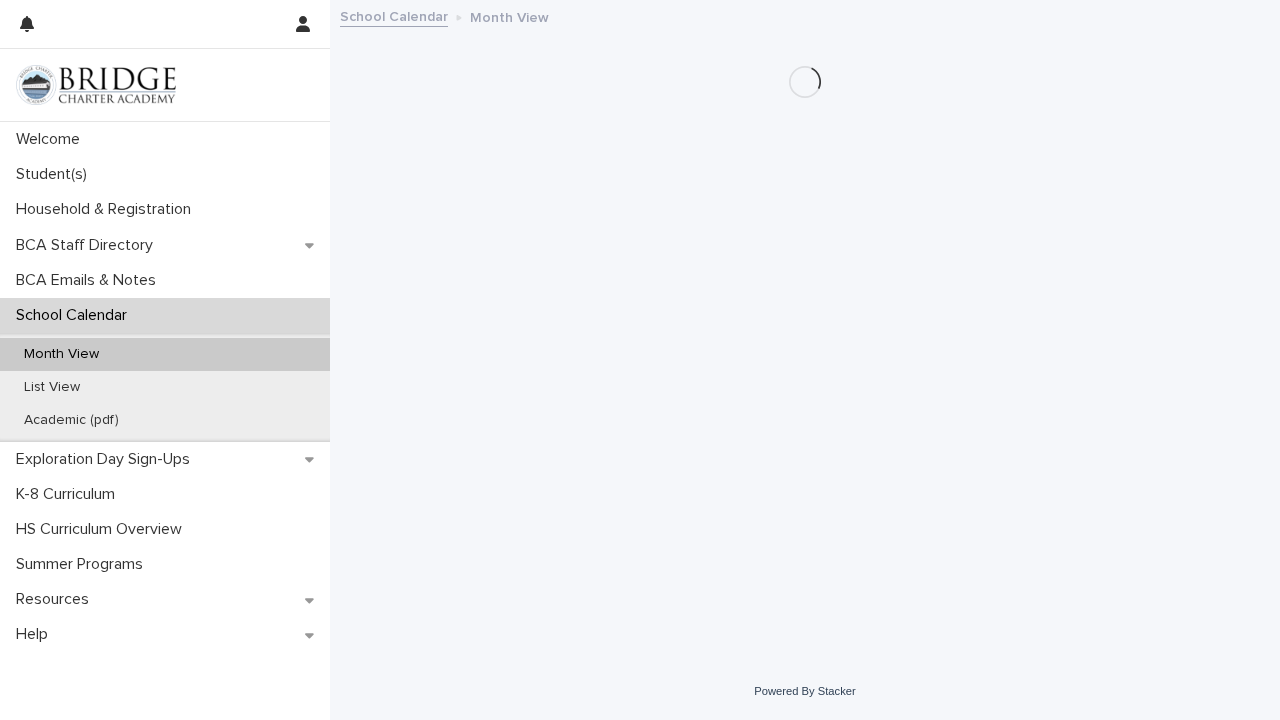 scroll, scrollTop: 0, scrollLeft: 0, axis: both 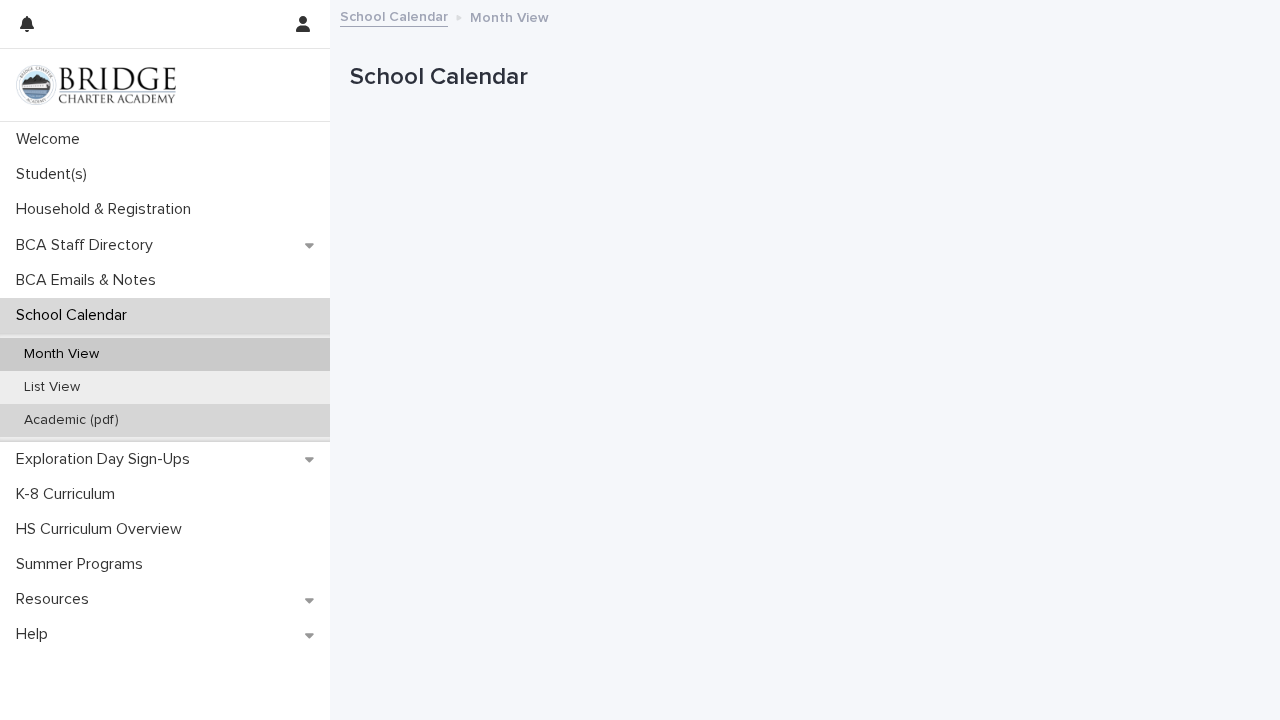 click on "Academic (pdf)" at bounding box center (71, 420) 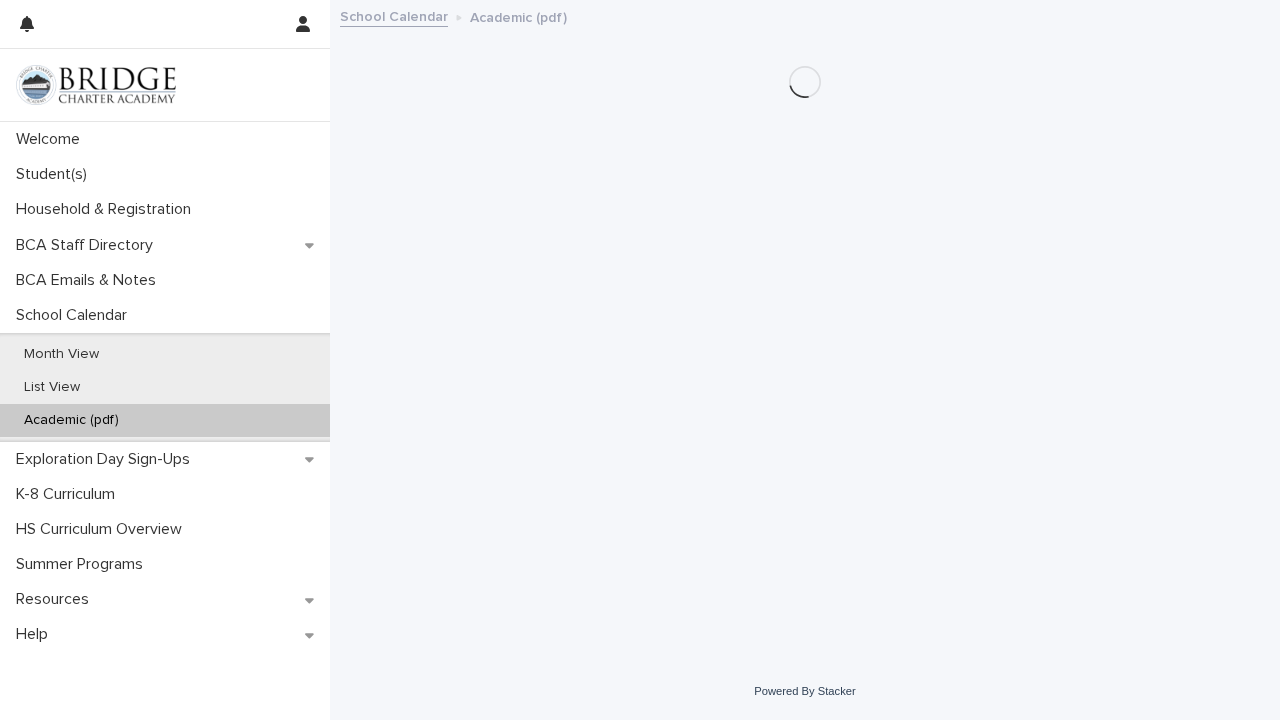 click on "Academic (pdf)" at bounding box center (71, 420) 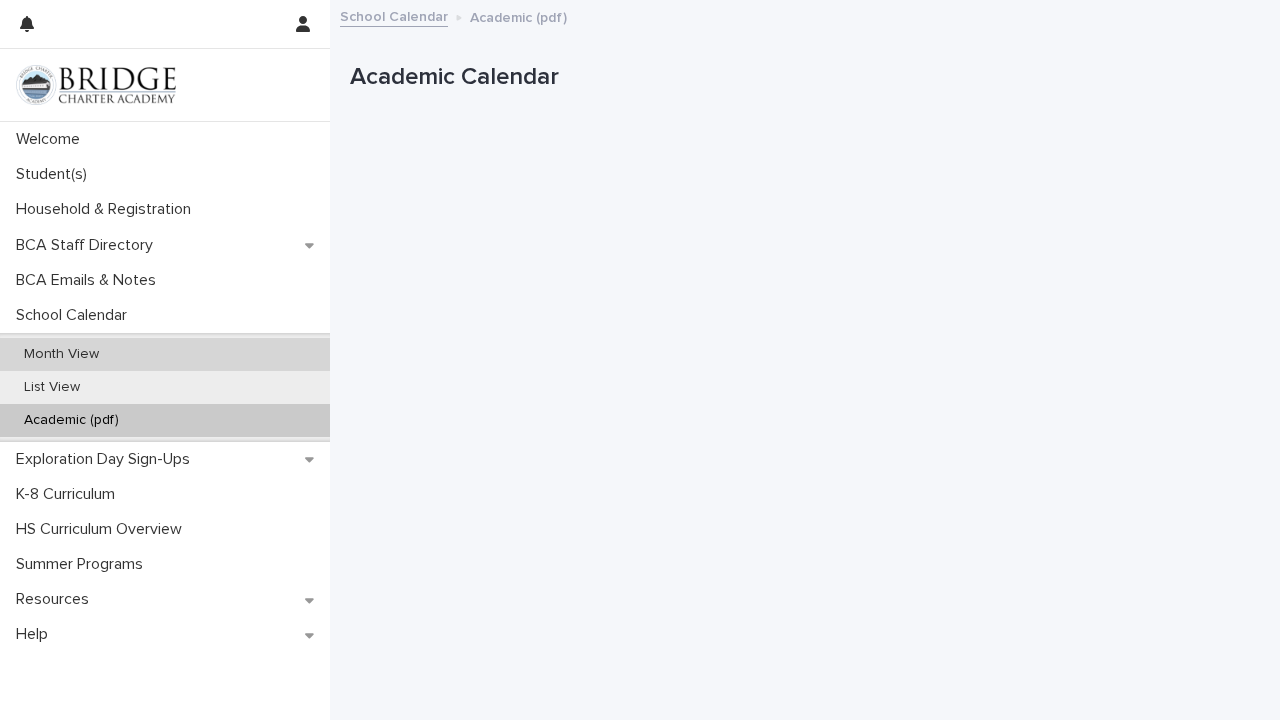 click on "Month View" at bounding box center (165, 354) 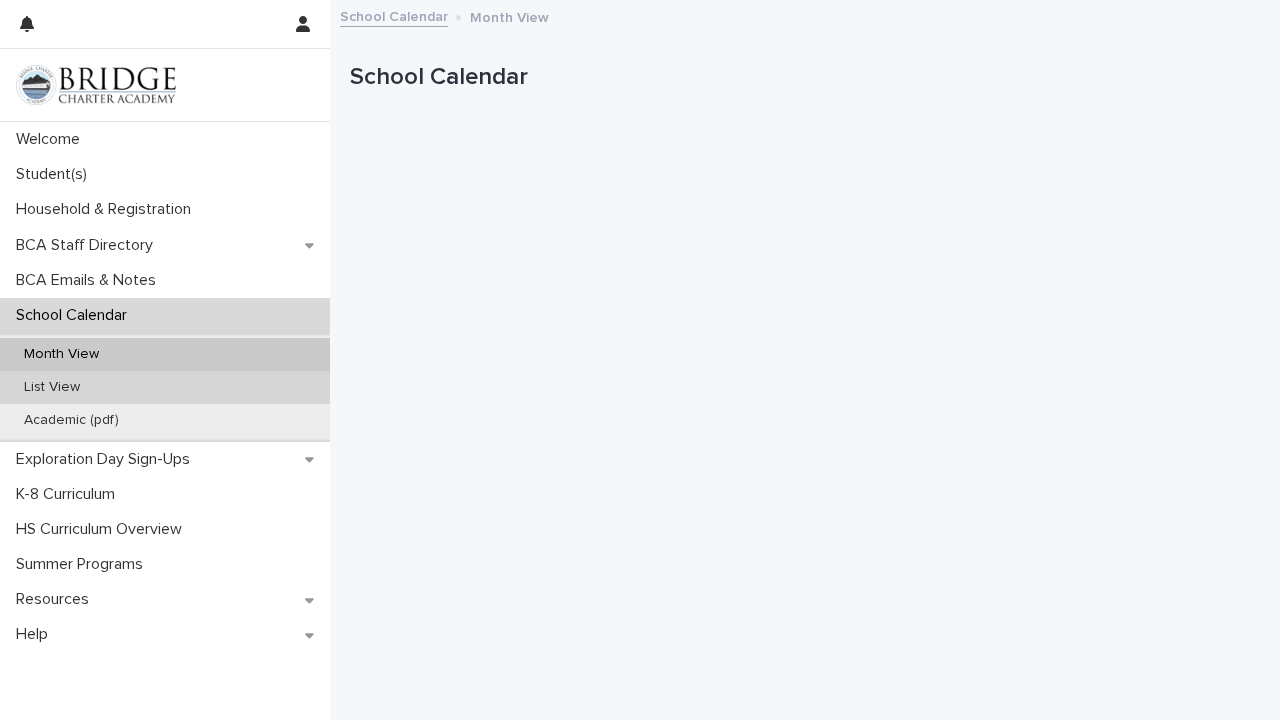 click on "List View" at bounding box center (52, 387) 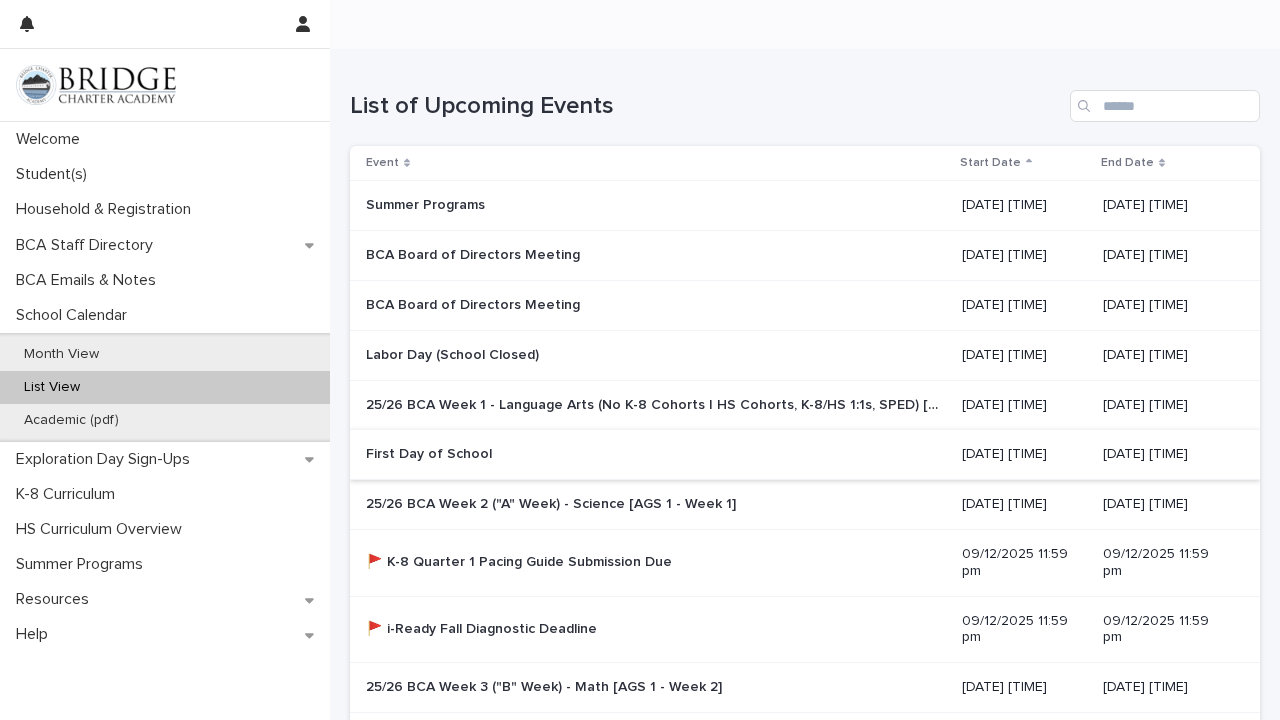 scroll, scrollTop: 157, scrollLeft: 0, axis: vertical 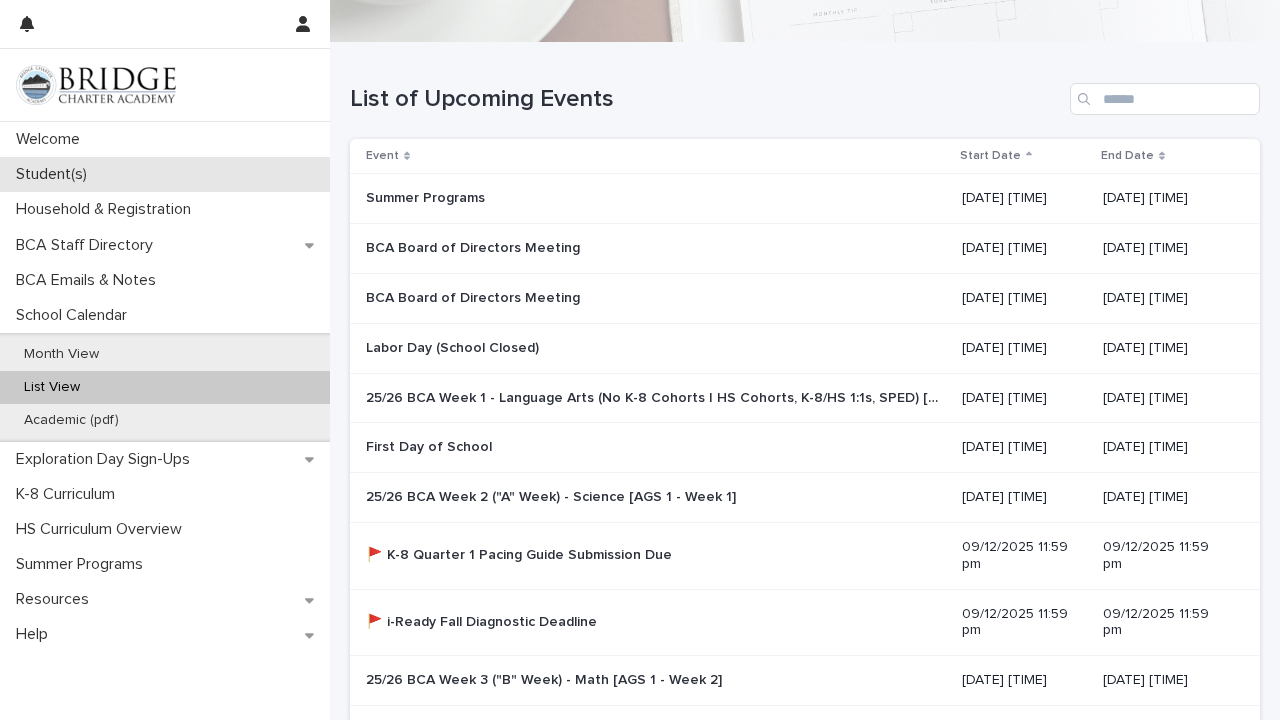 click on "Student(s)" at bounding box center [55, 174] 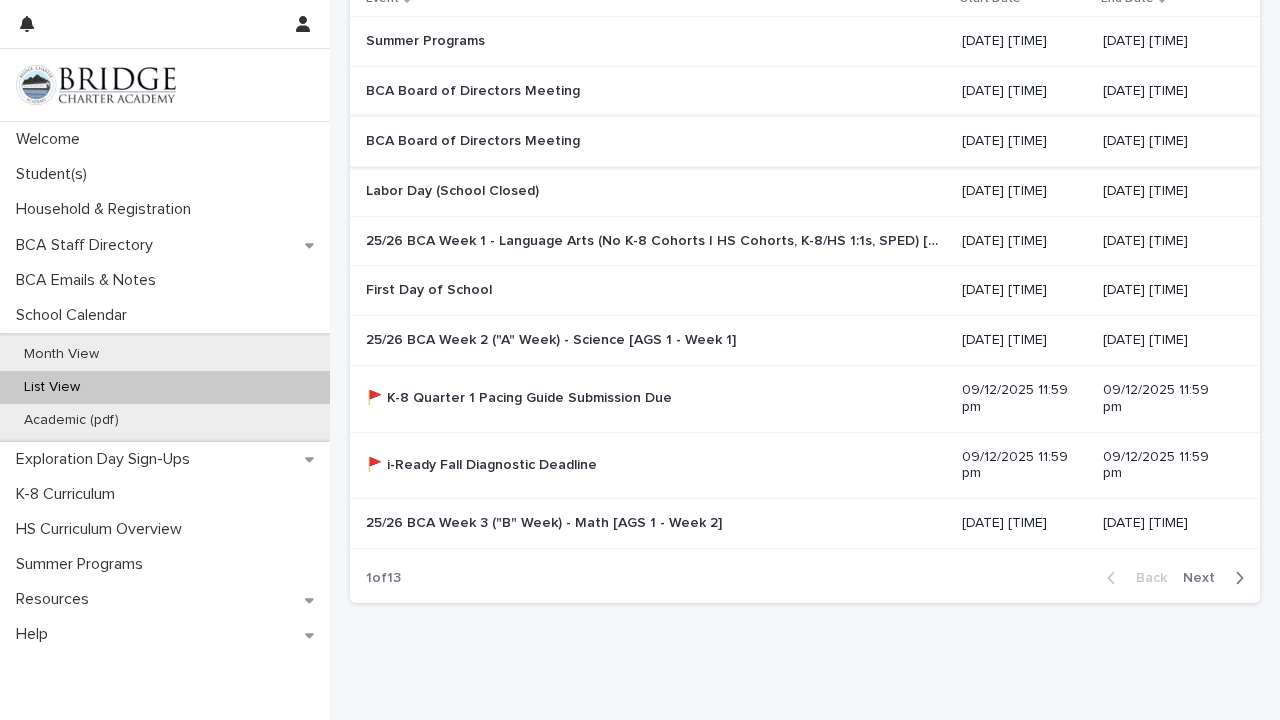 scroll, scrollTop: 313, scrollLeft: 0, axis: vertical 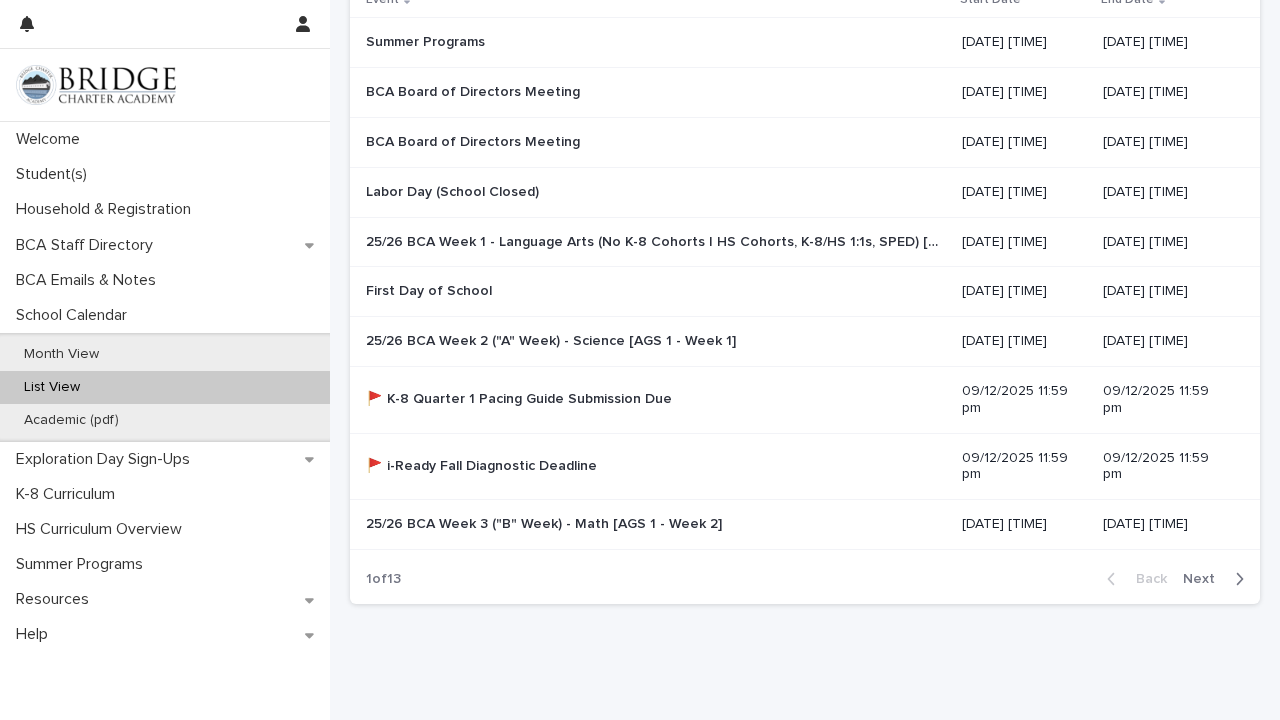 click on "First Day of School" at bounding box center (431, 289) 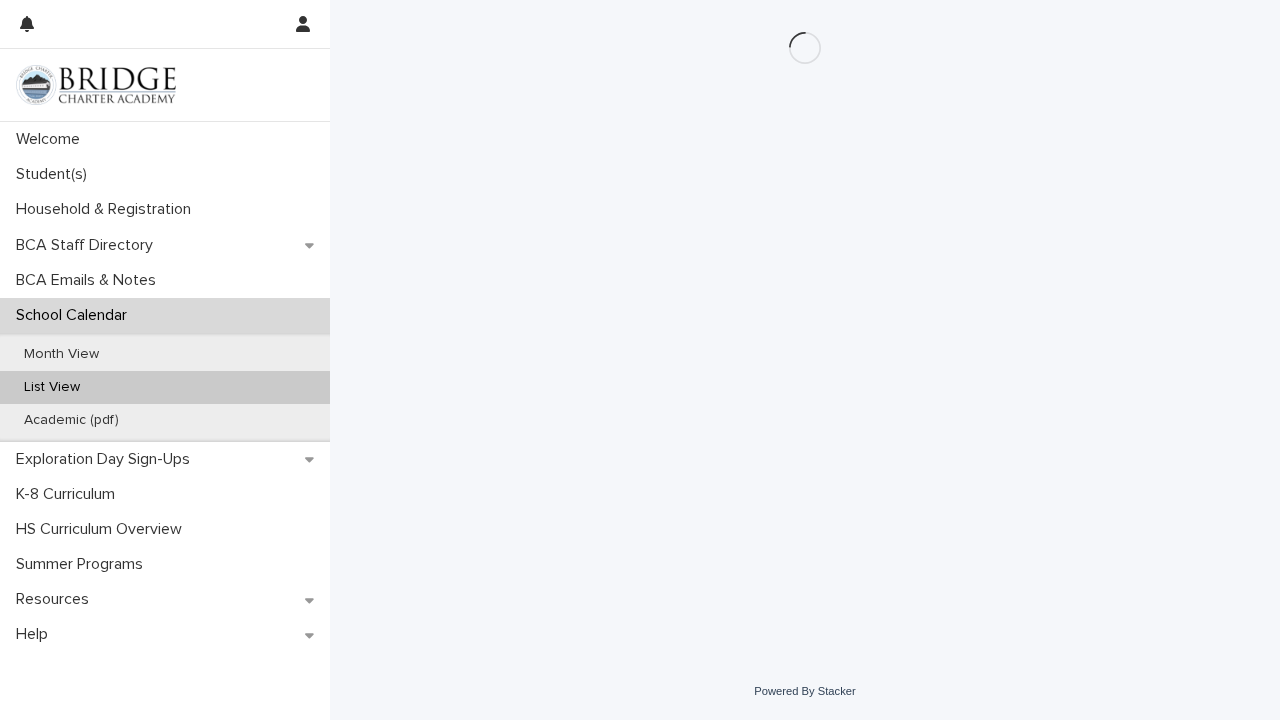 scroll, scrollTop: 0, scrollLeft: 0, axis: both 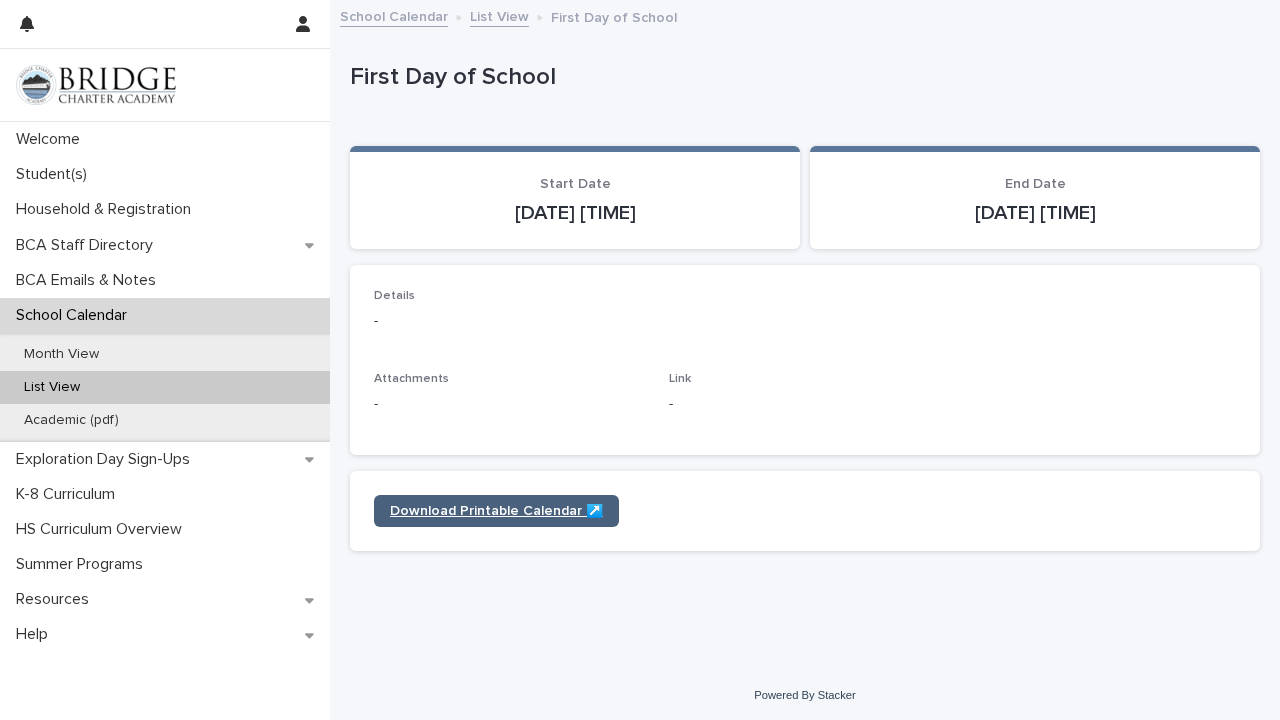 click on "Download Printable Calendar ↗️" at bounding box center (496, 511) 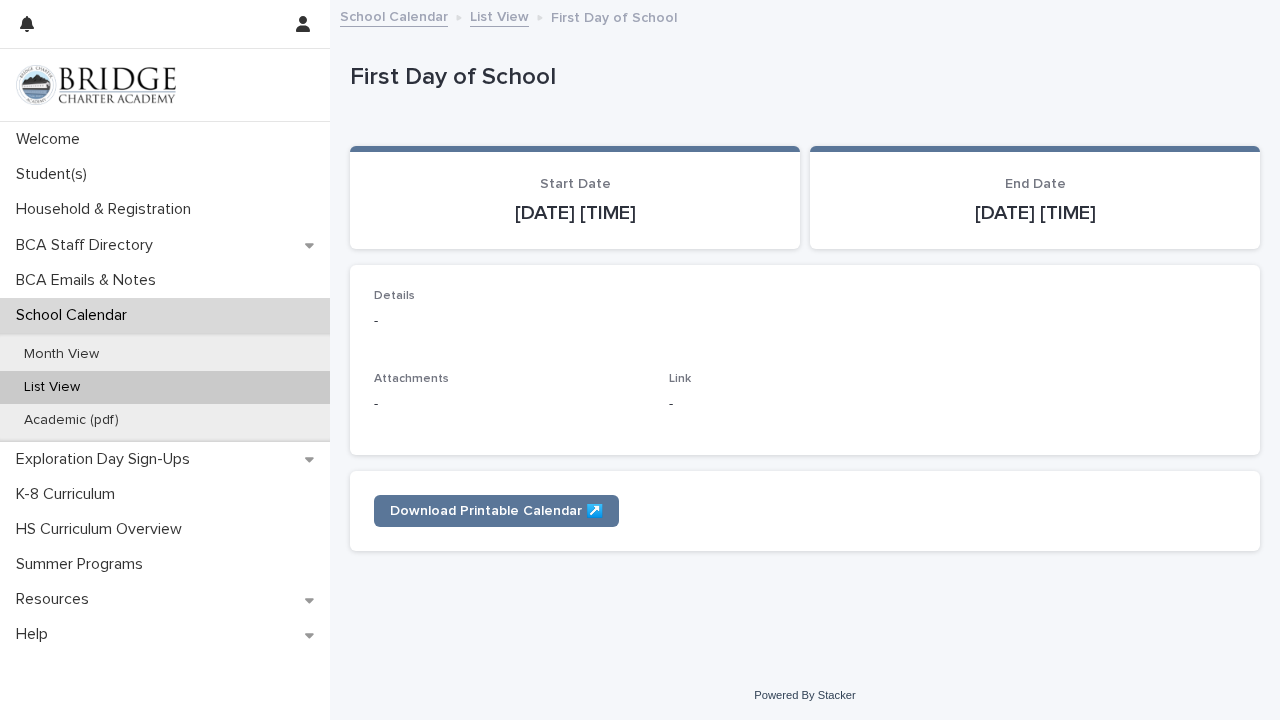 click on "School Calendar" at bounding box center (75, 315) 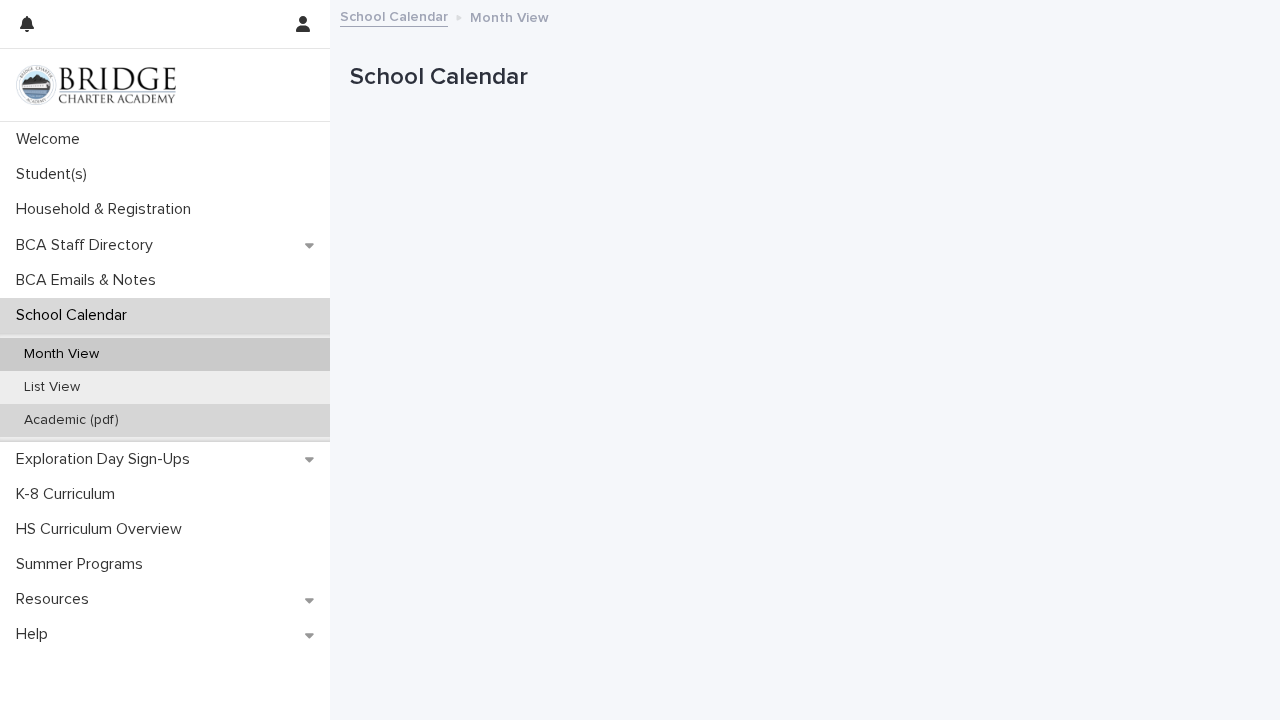 click on "Academic (pdf)" at bounding box center [71, 420] 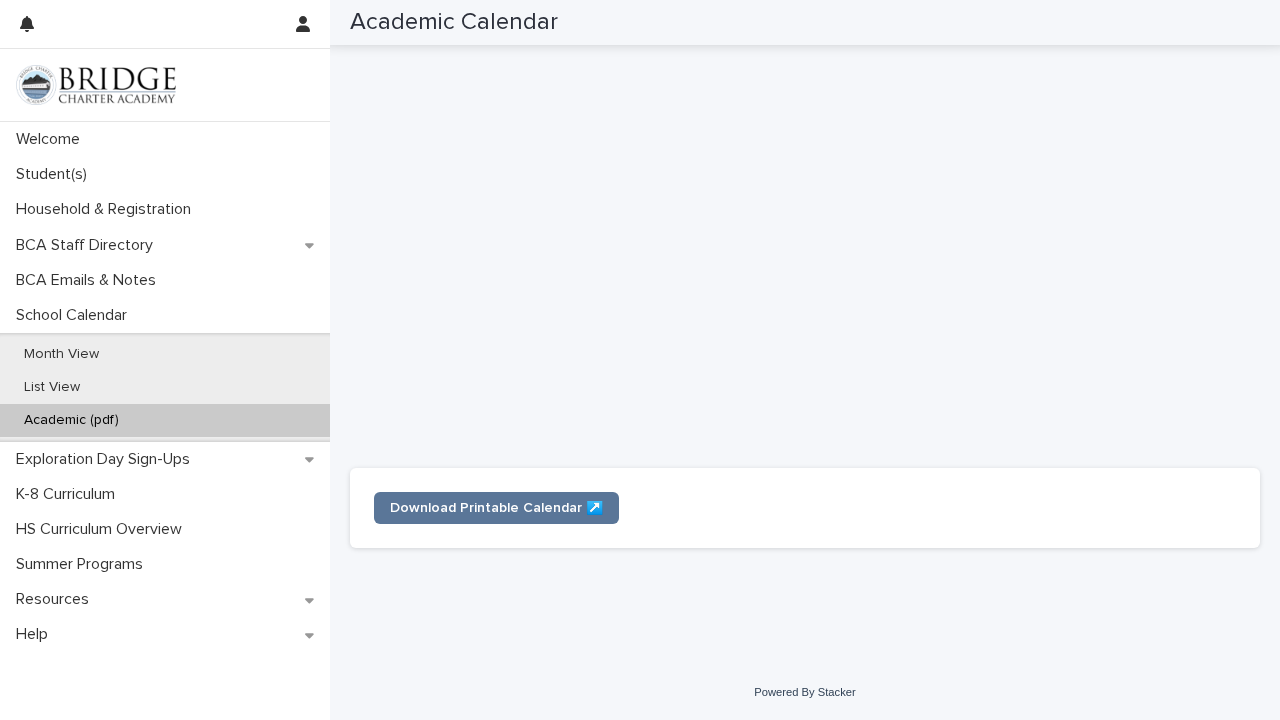 scroll, scrollTop: 577, scrollLeft: 0, axis: vertical 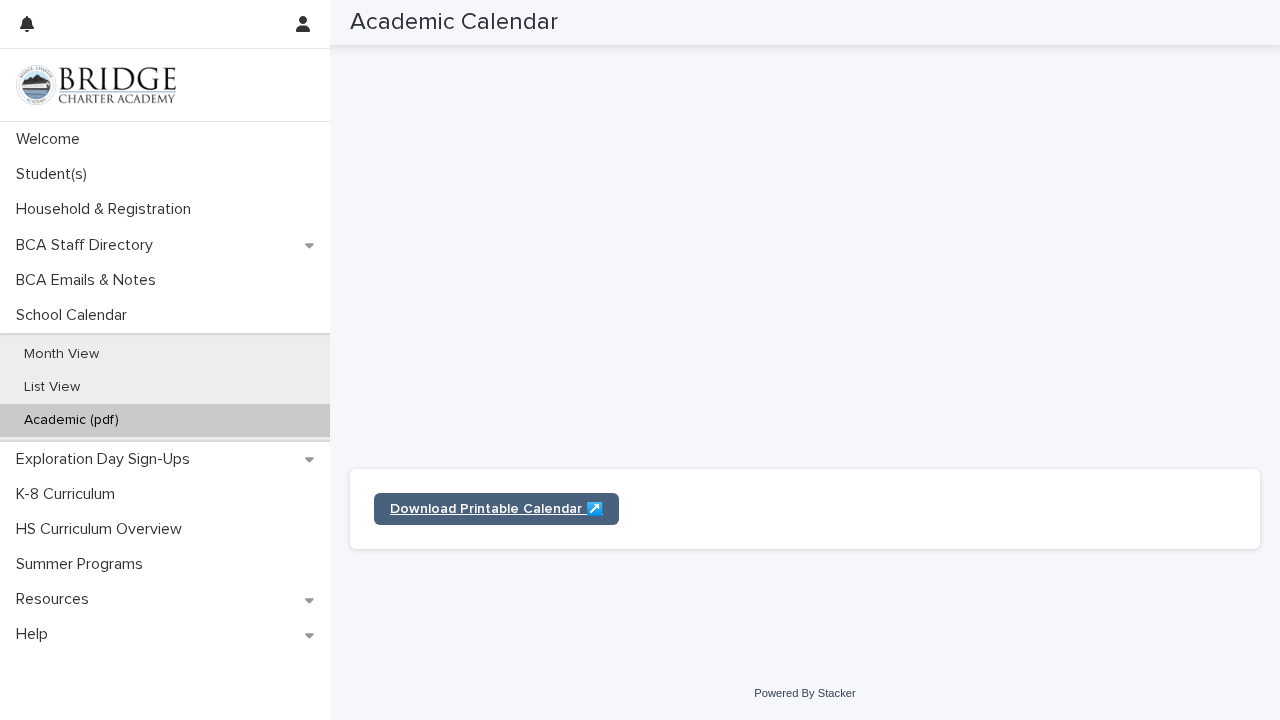 click on "Download Printable Calendar ↗️" at bounding box center (496, 509) 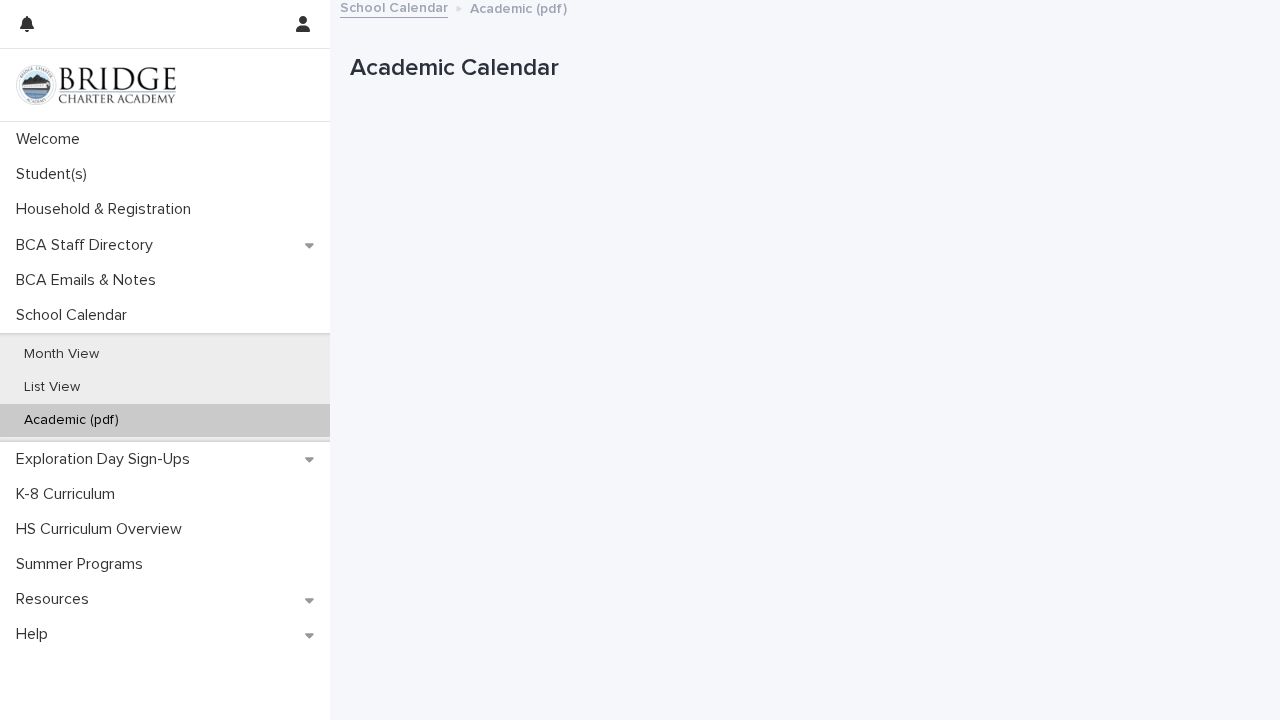 scroll, scrollTop: 8, scrollLeft: 0, axis: vertical 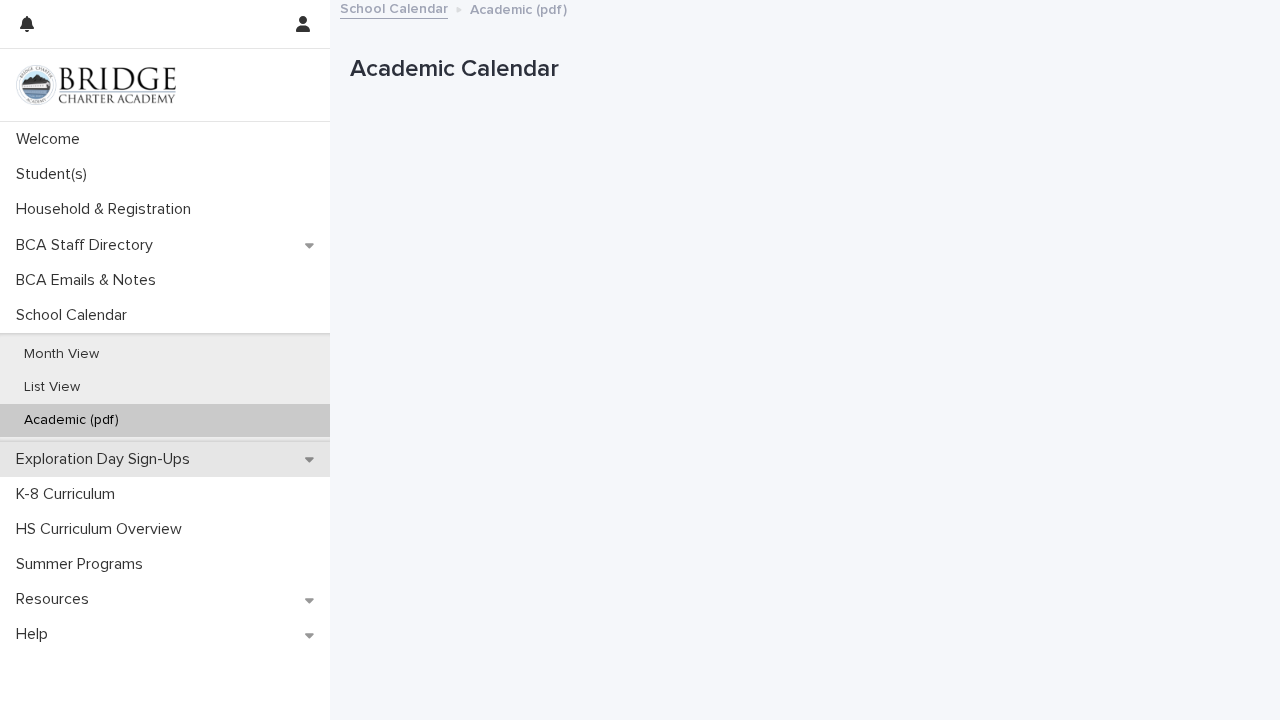 click on "Exploration Day Sign-Ups" at bounding box center (107, 459) 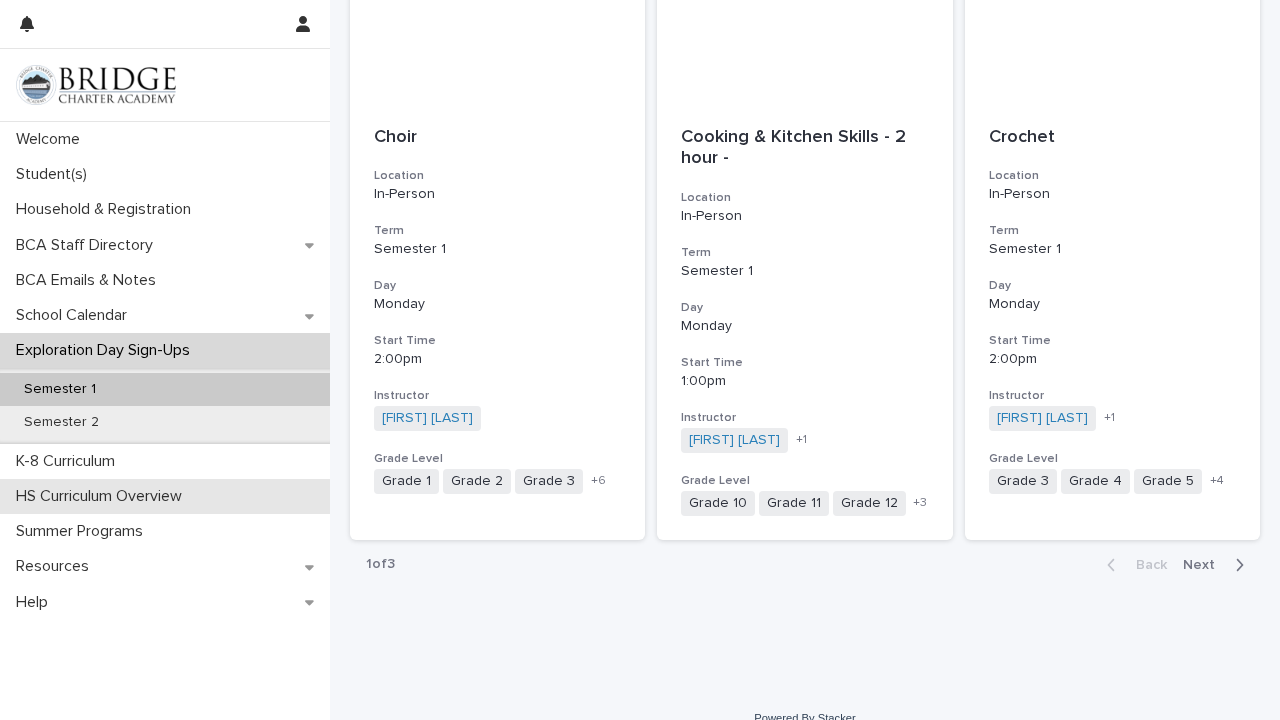 scroll, scrollTop: 2245, scrollLeft: 0, axis: vertical 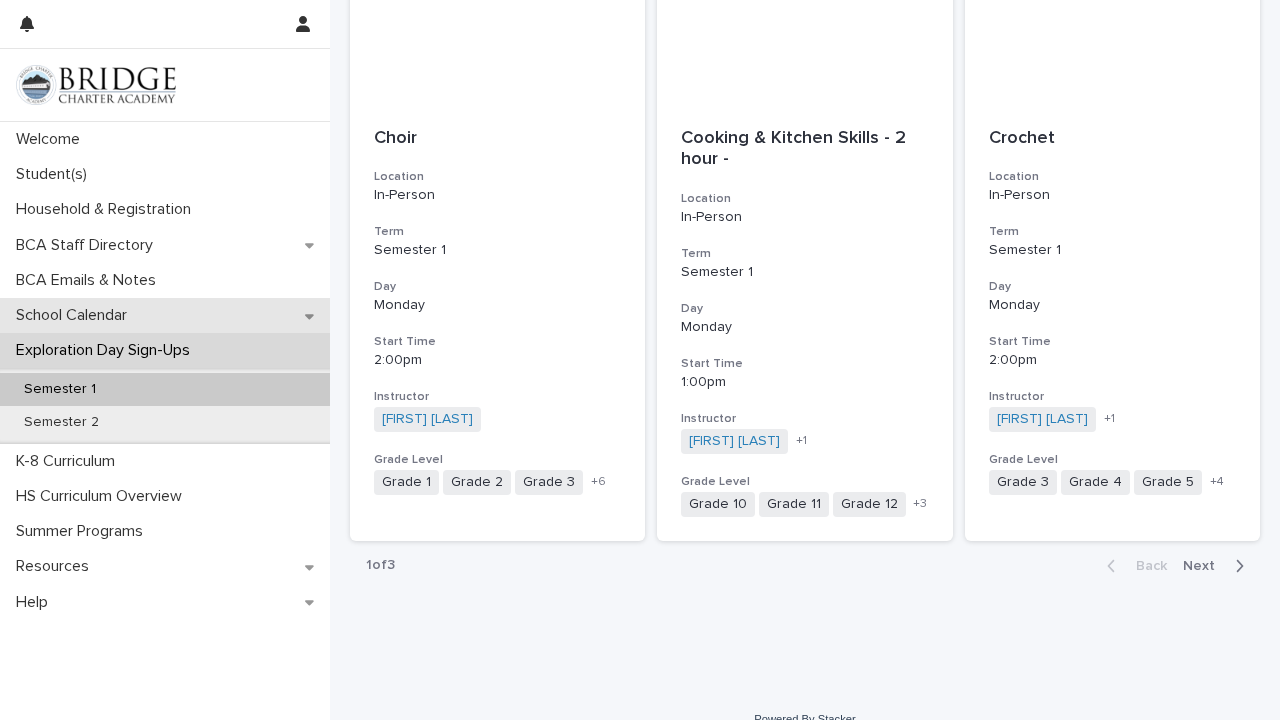 click on "School Calendar" at bounding box center [75, 315] 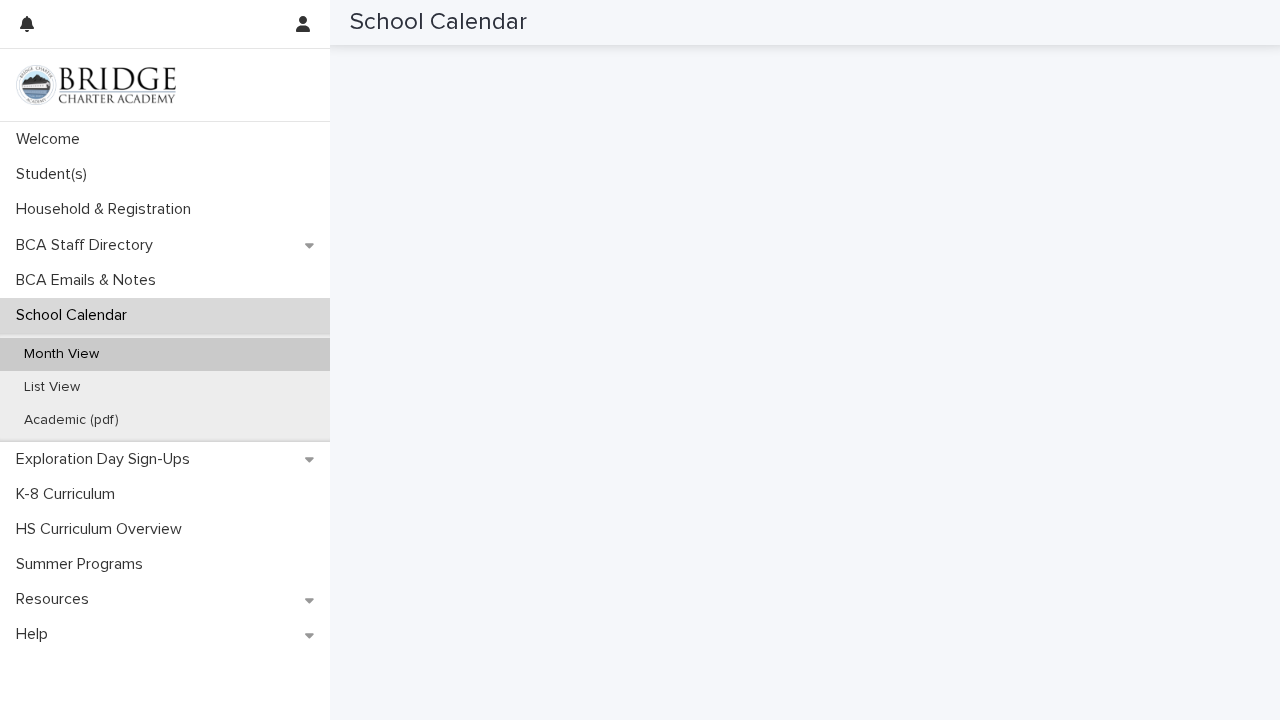 scroll, scrollTop: 174, scrollLeft: 0, axis: vertical 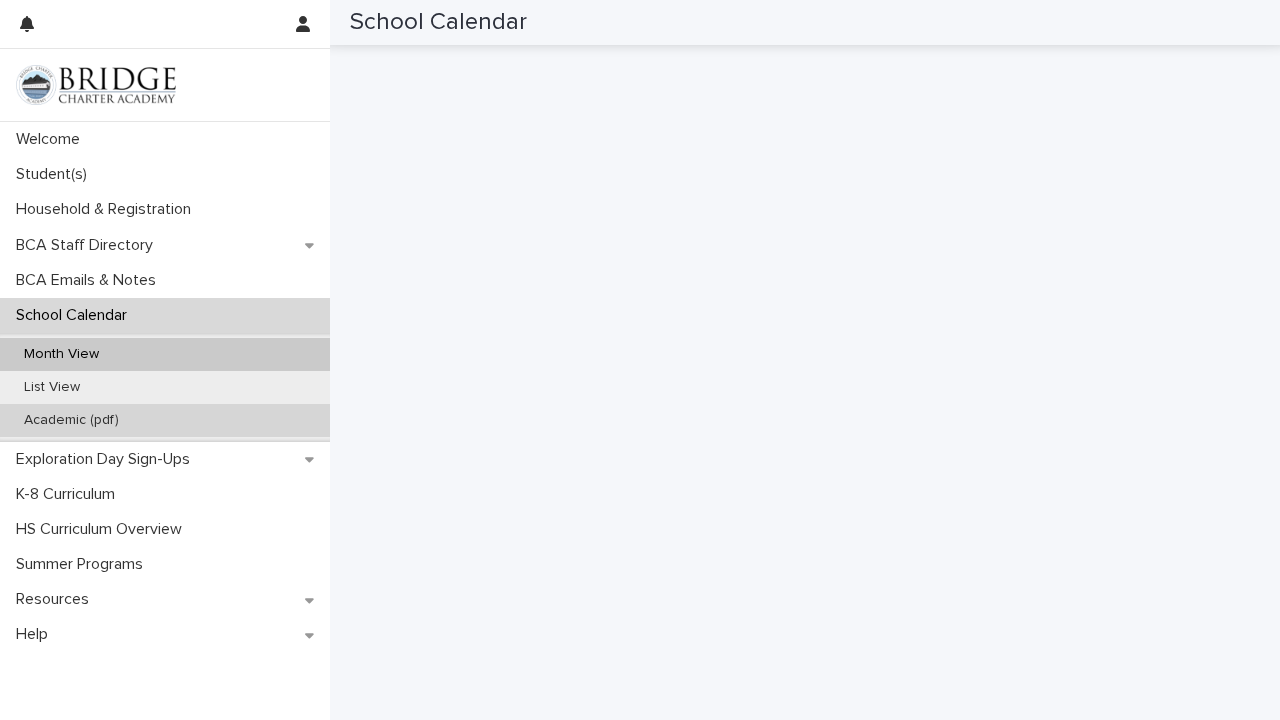 click on "Academic (pdf)" at bounding box center (71, 420) 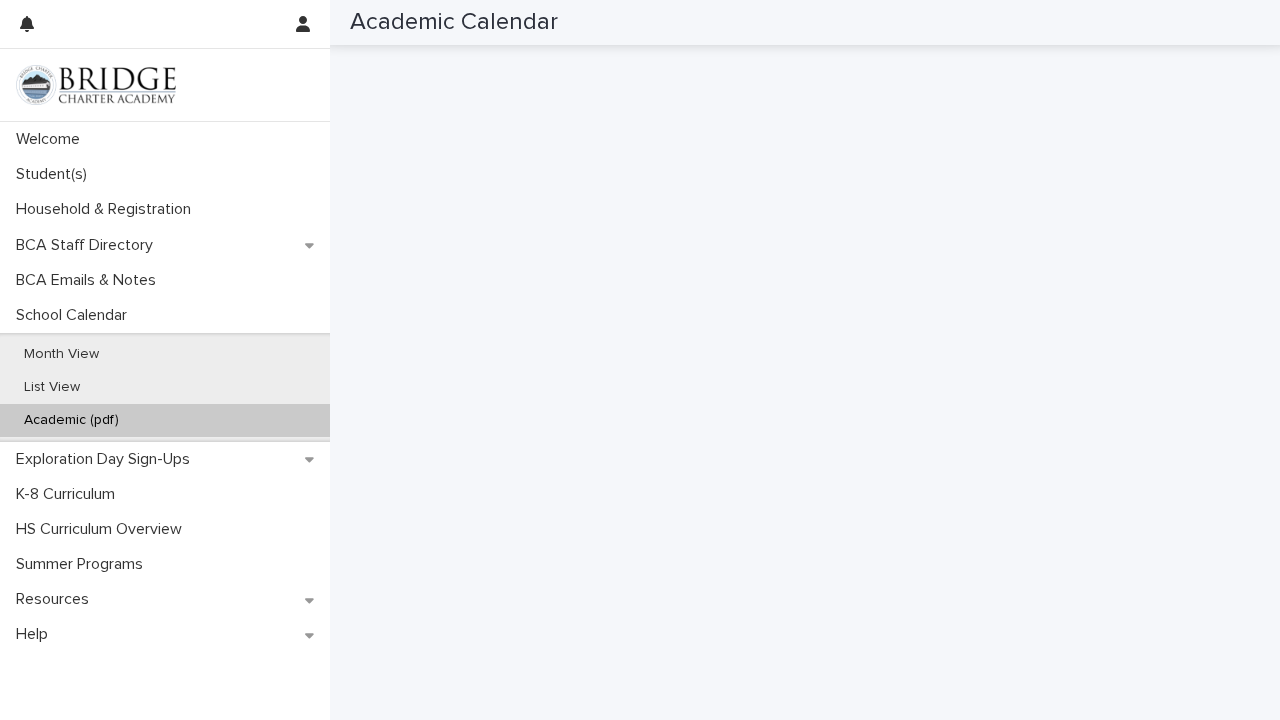 scroll, scrollTop: 237, scrollLeft: 0, axis: vertical 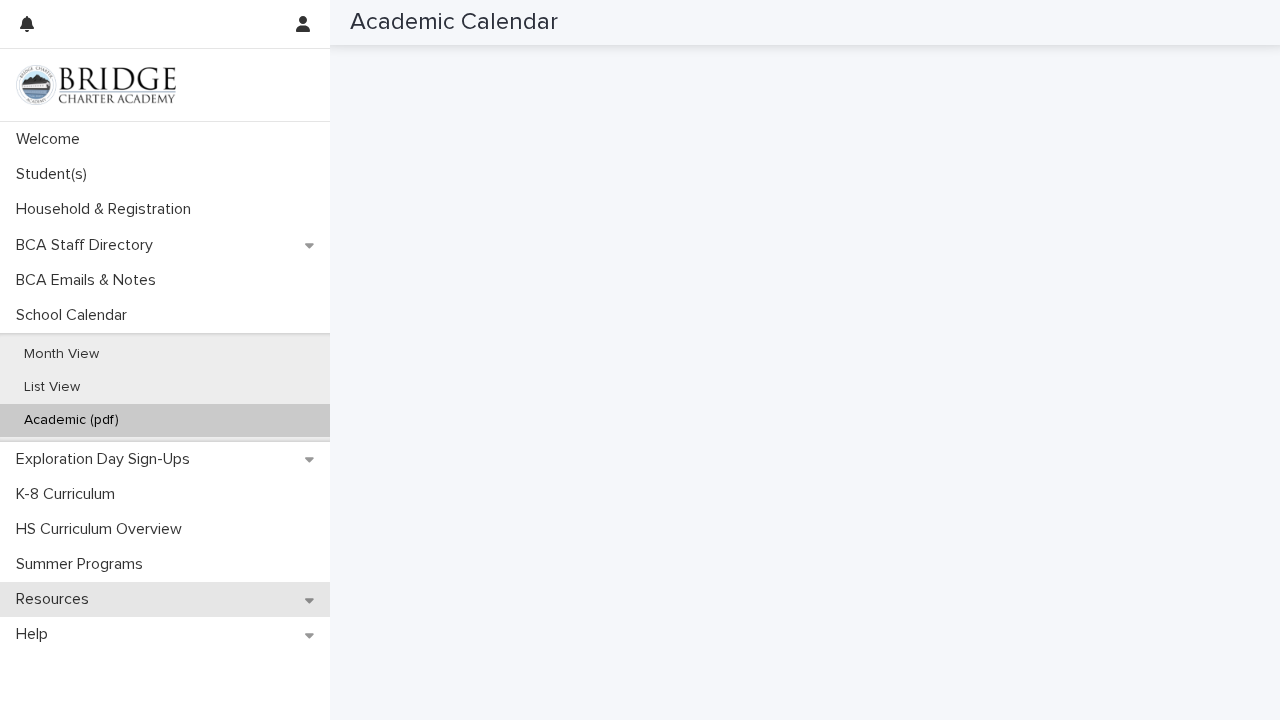 click on "Resources" at bounding box center (56, 599) 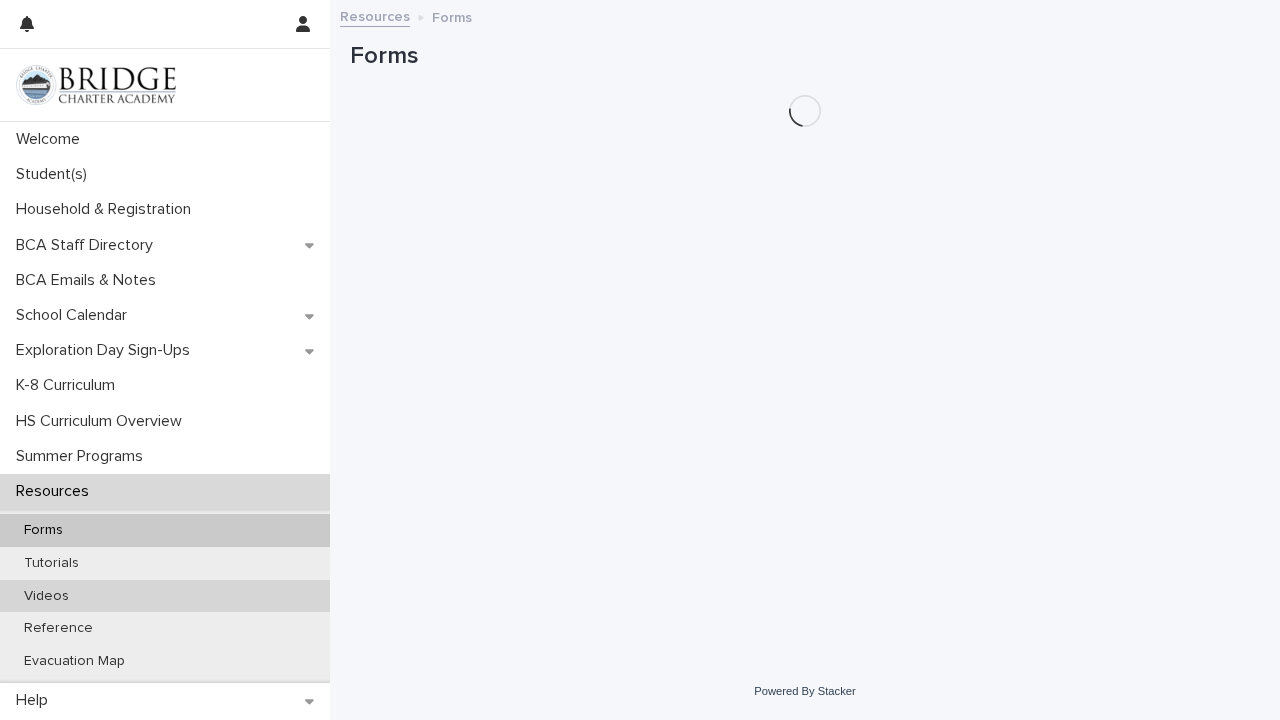 scroll, scrollTop: 0, scrollLeft: 0, axis: both 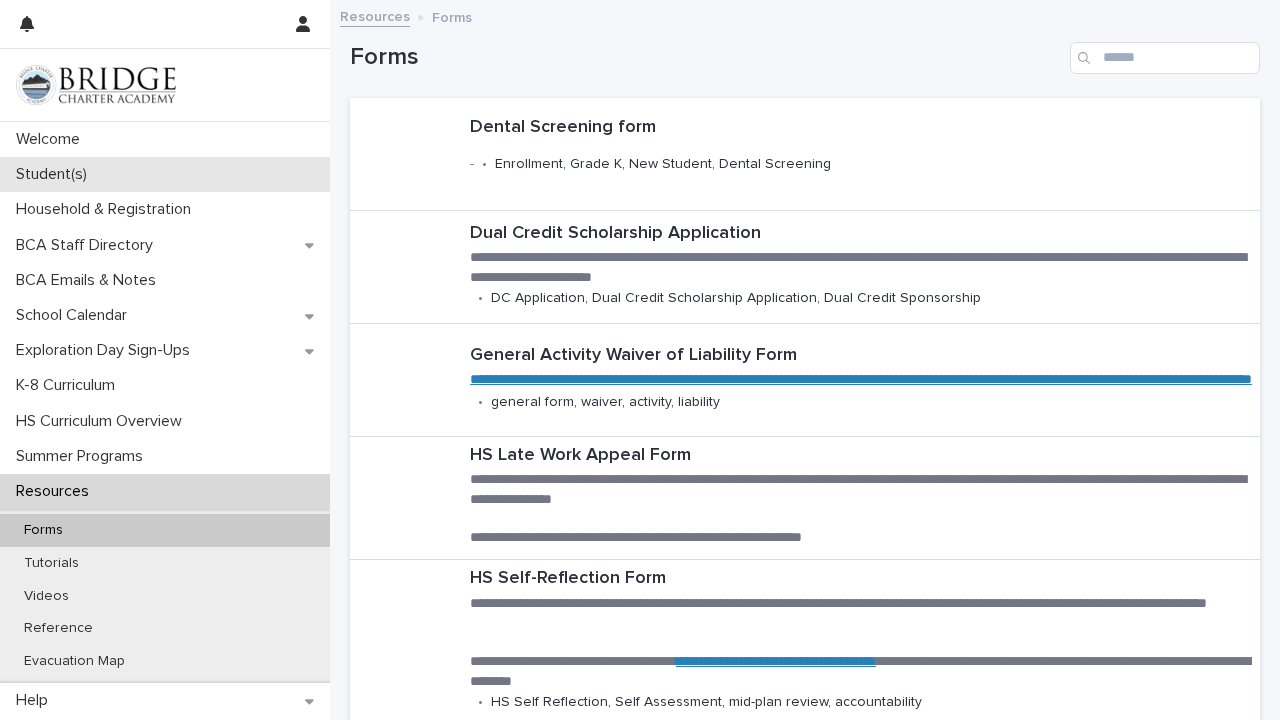 click on "Student(s)" at bounding box center [55, 174] 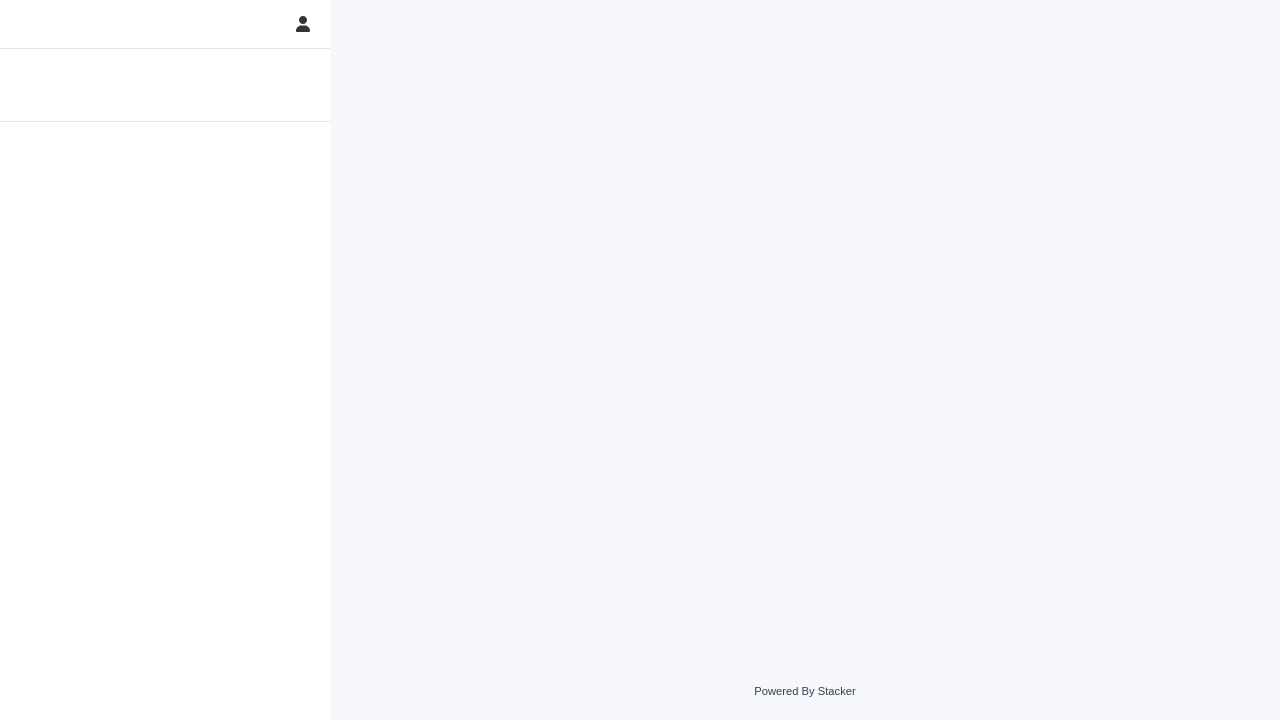 scroll, scrollTop: 0, scrollLeft: 0, axis: both 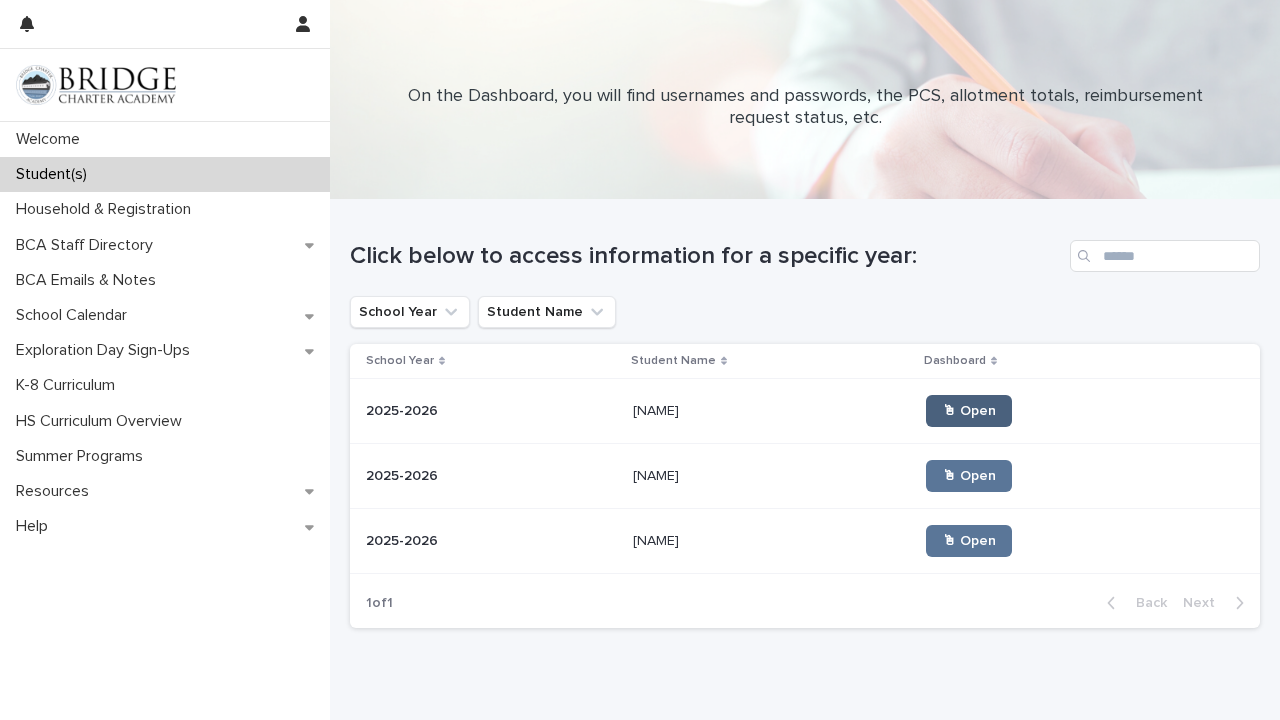 click on "🖱 Open" at bounding box center (969, 411) 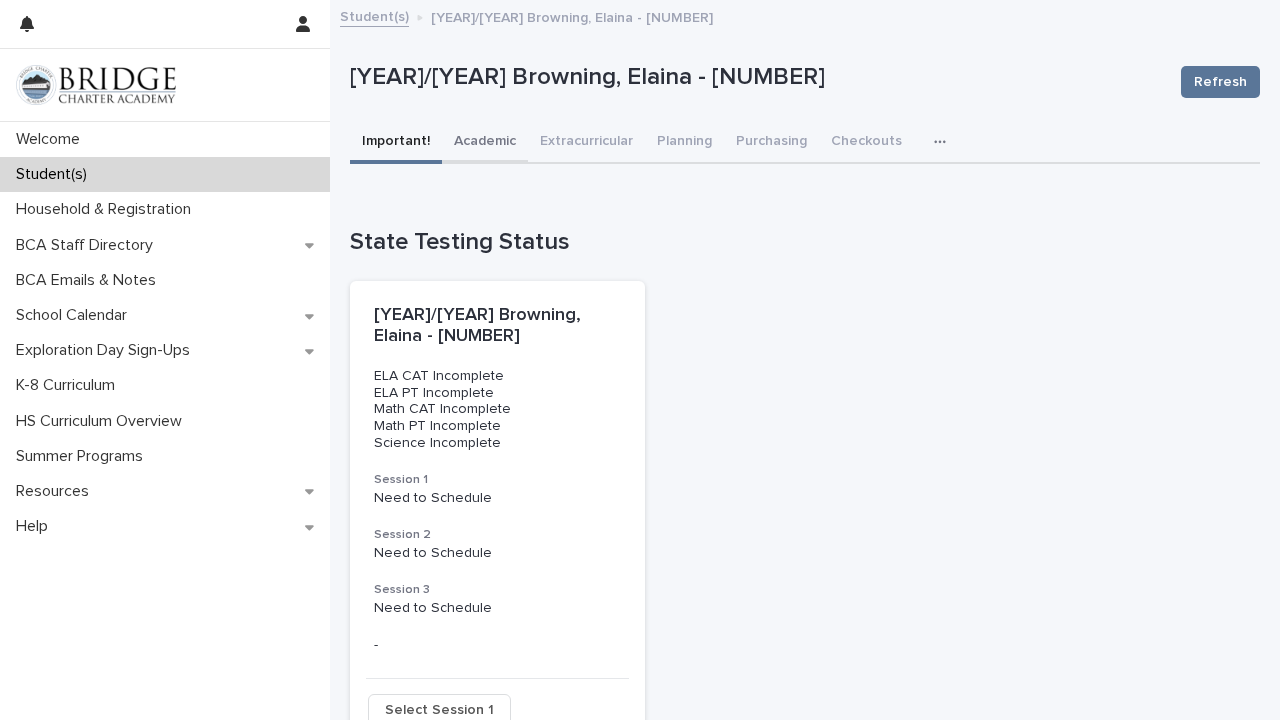 scroll, scrollTop: 0, scrollLeft: 0, axis: both 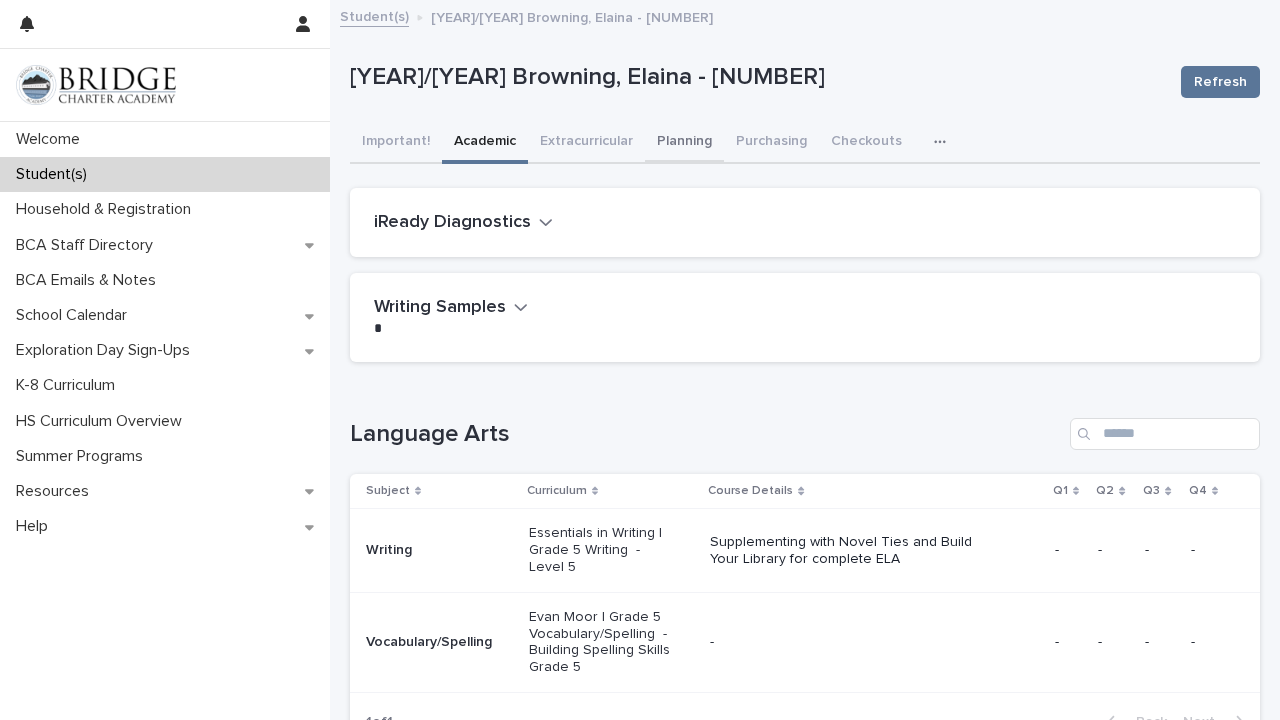 click on "Planning" at bounding box center (684, 143) 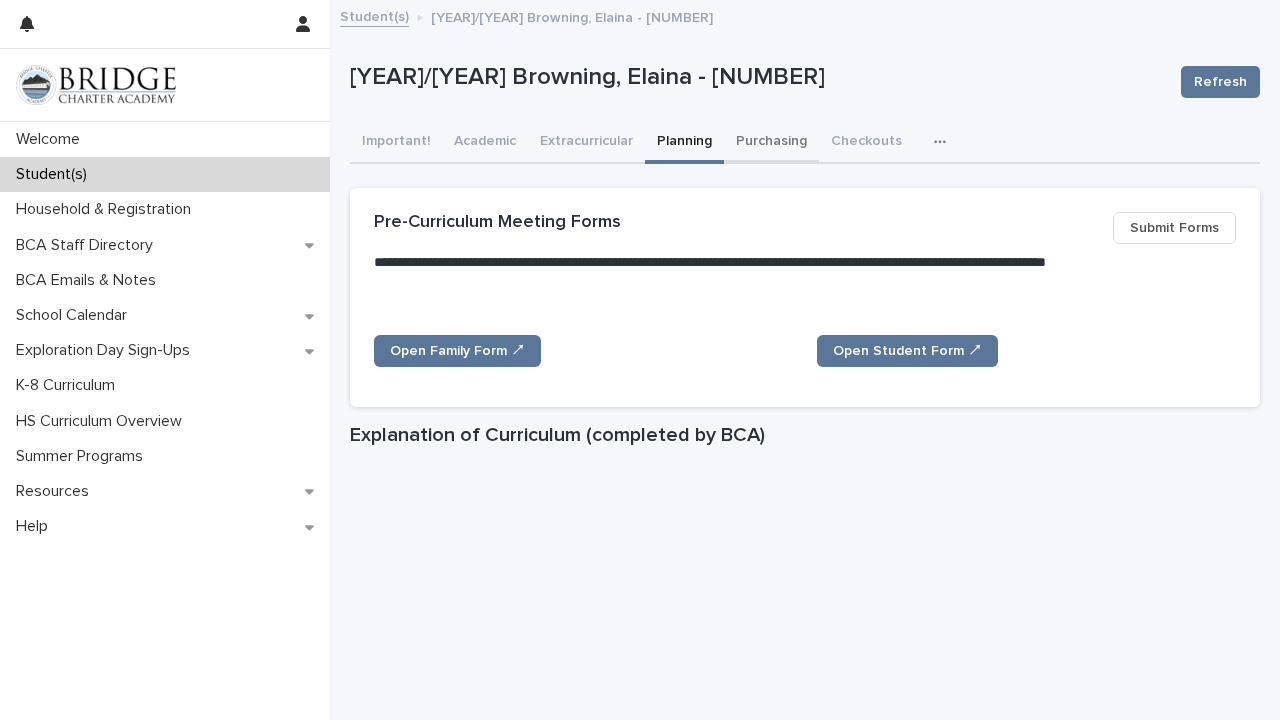 click on "Purchasing" at bounding box center (771, 143) 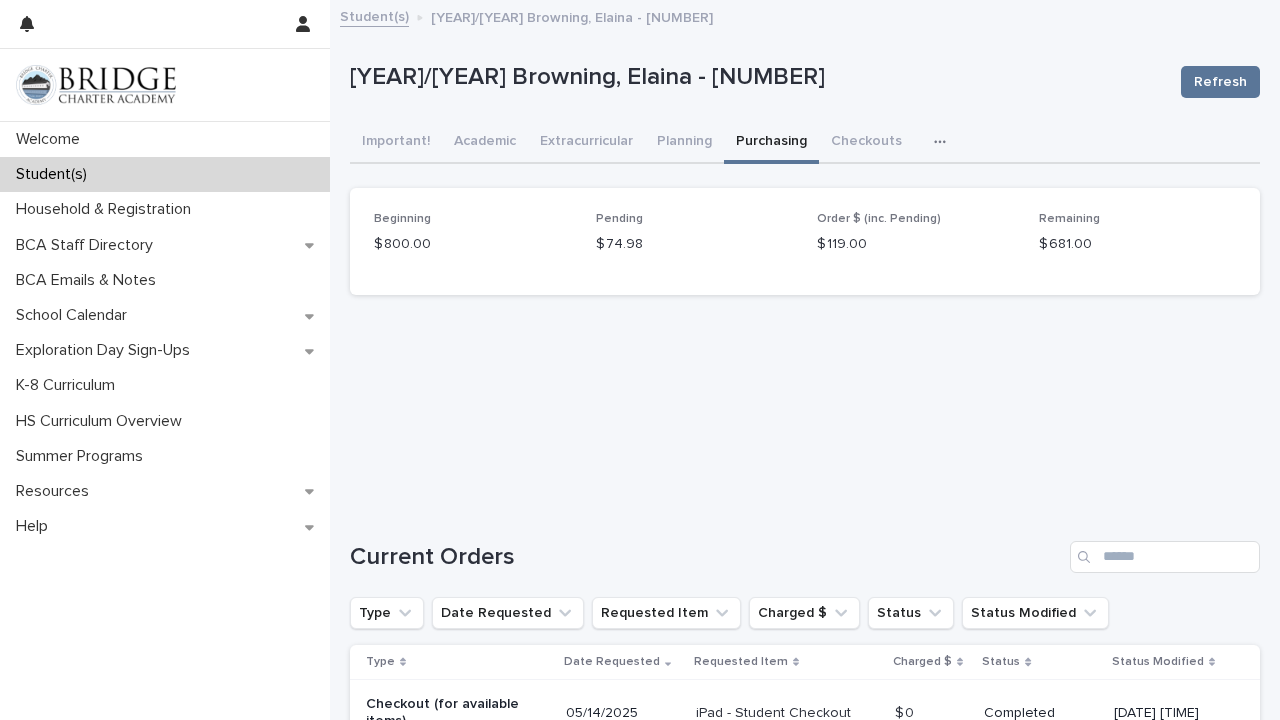scroll, scrollTop: 0, scrollLeft: 0, axis: both 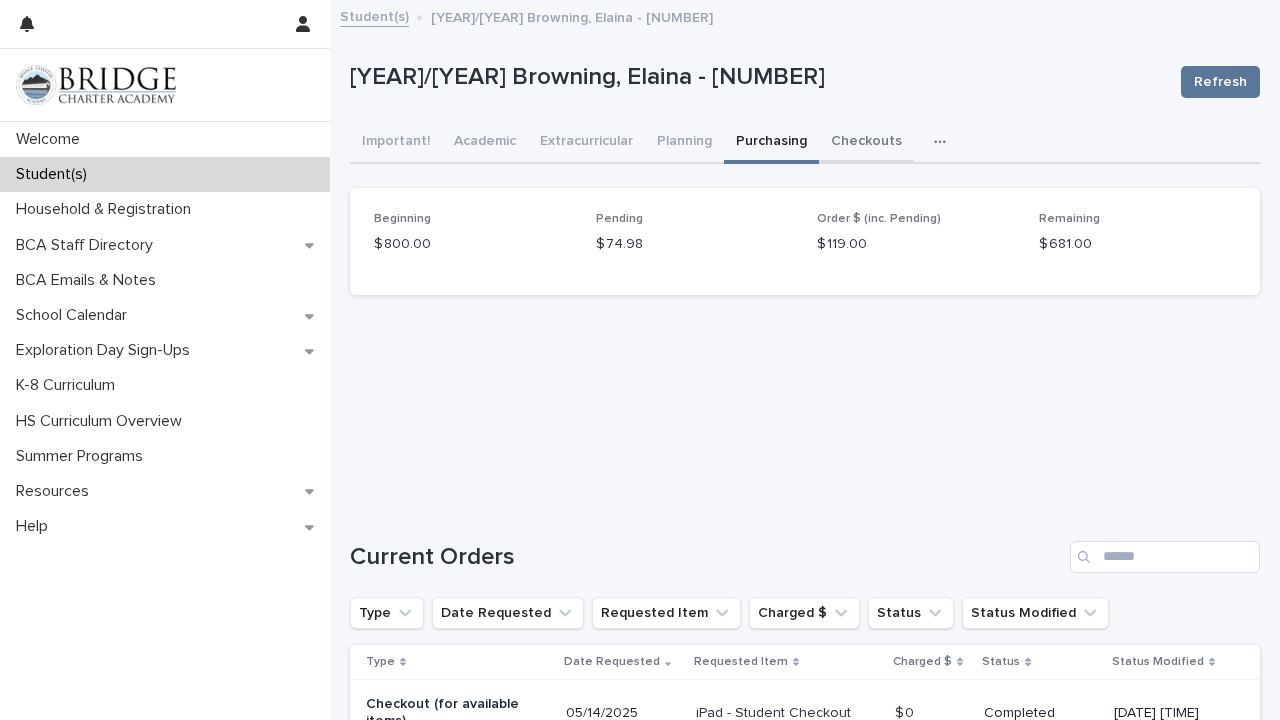 click on "Checkouts" at bounding box center [866, 143] 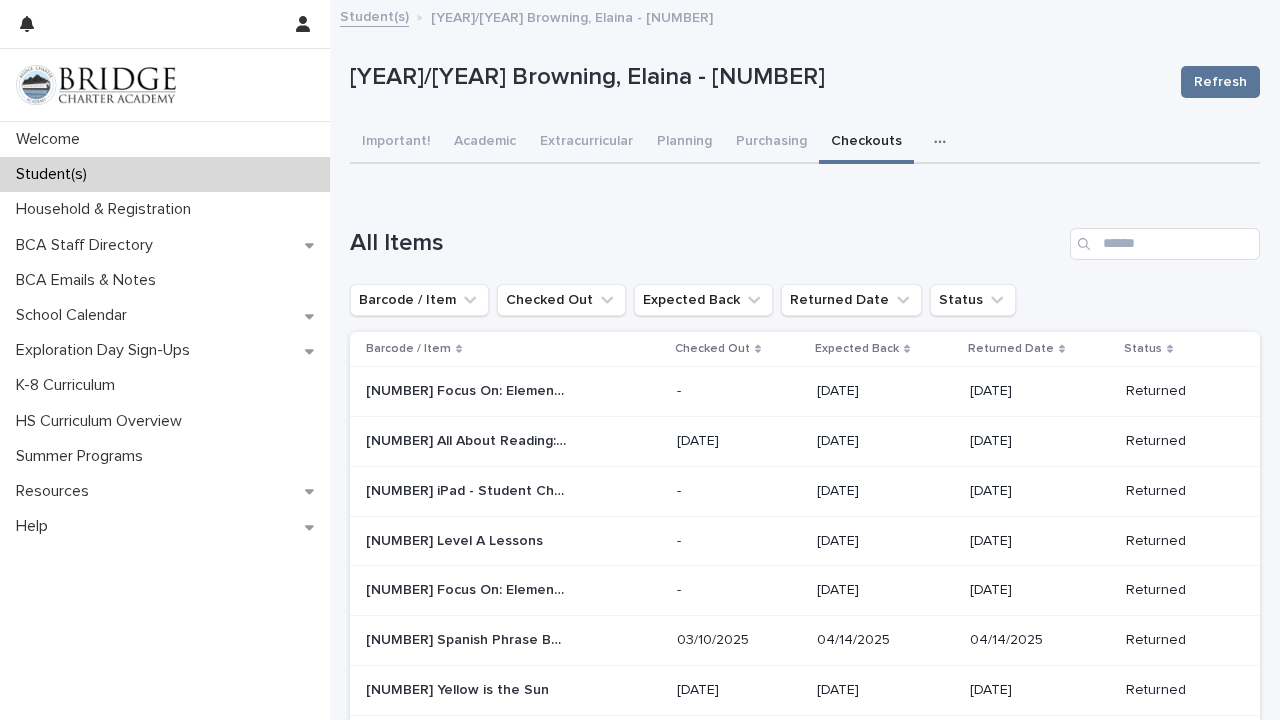 click 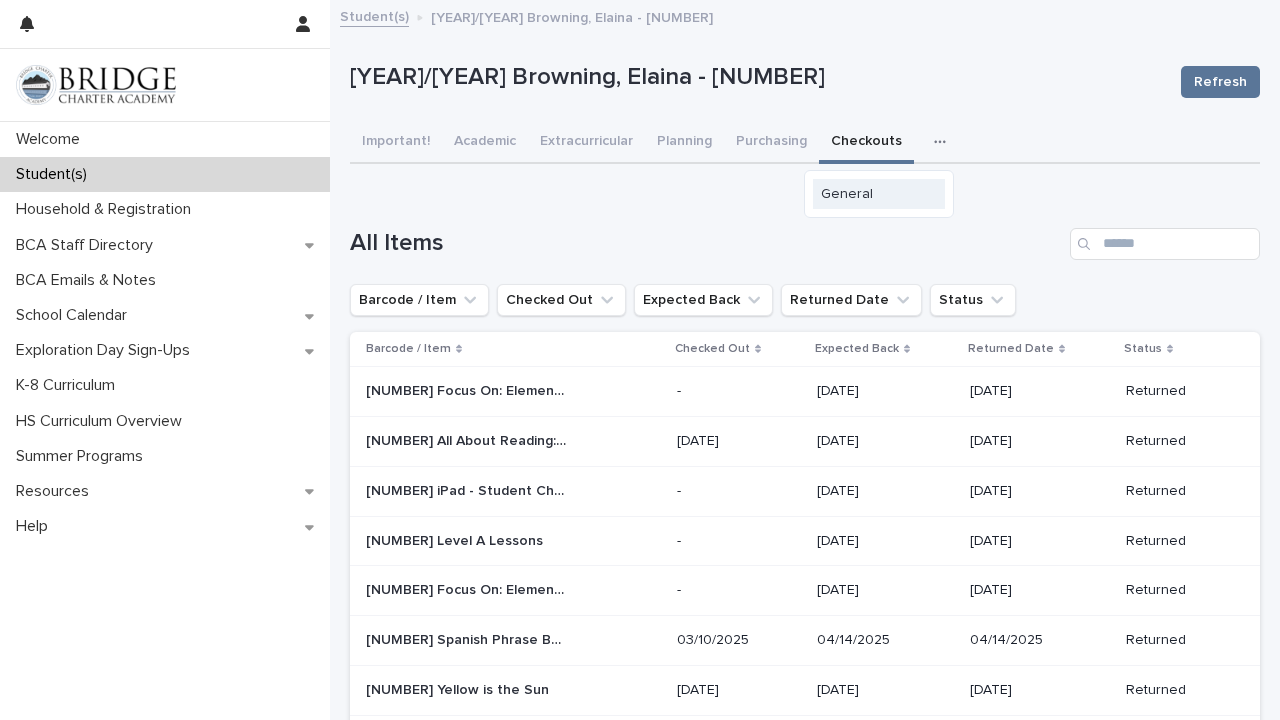 click on "General" at bounding box center (879, 194) 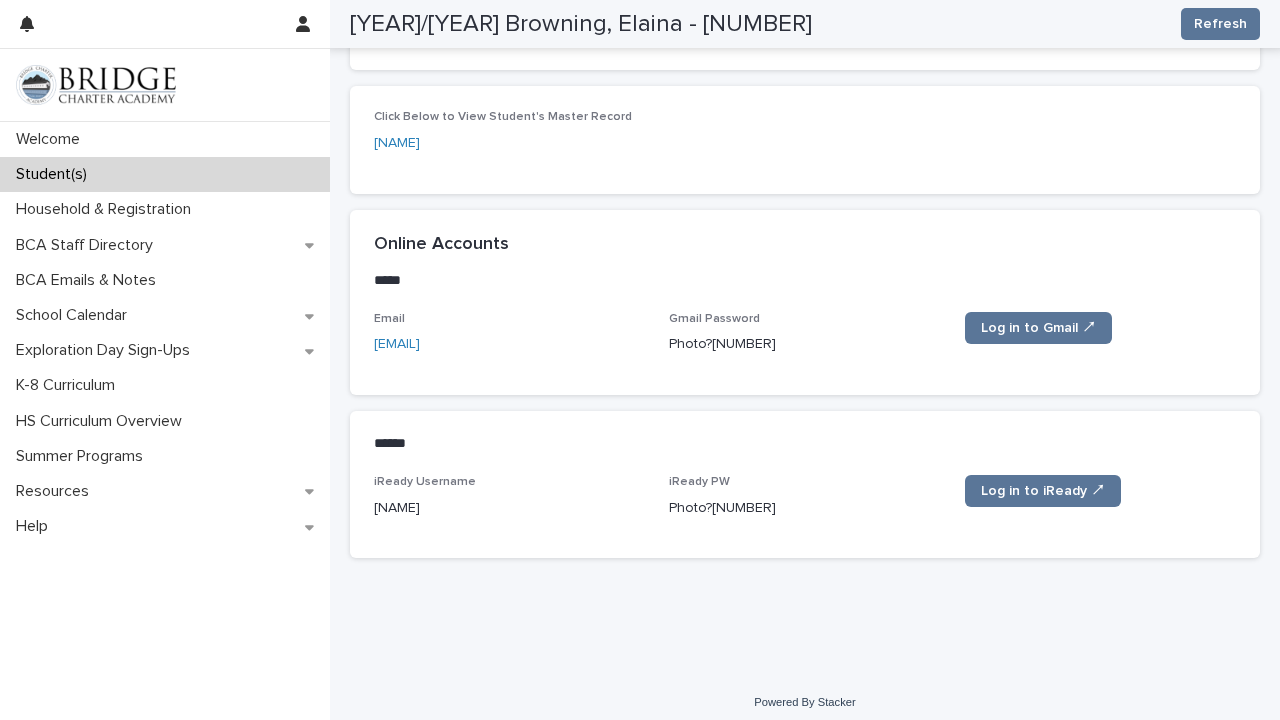scroll, scrollTop: 782, scrollLeft: 0, axis: vertical 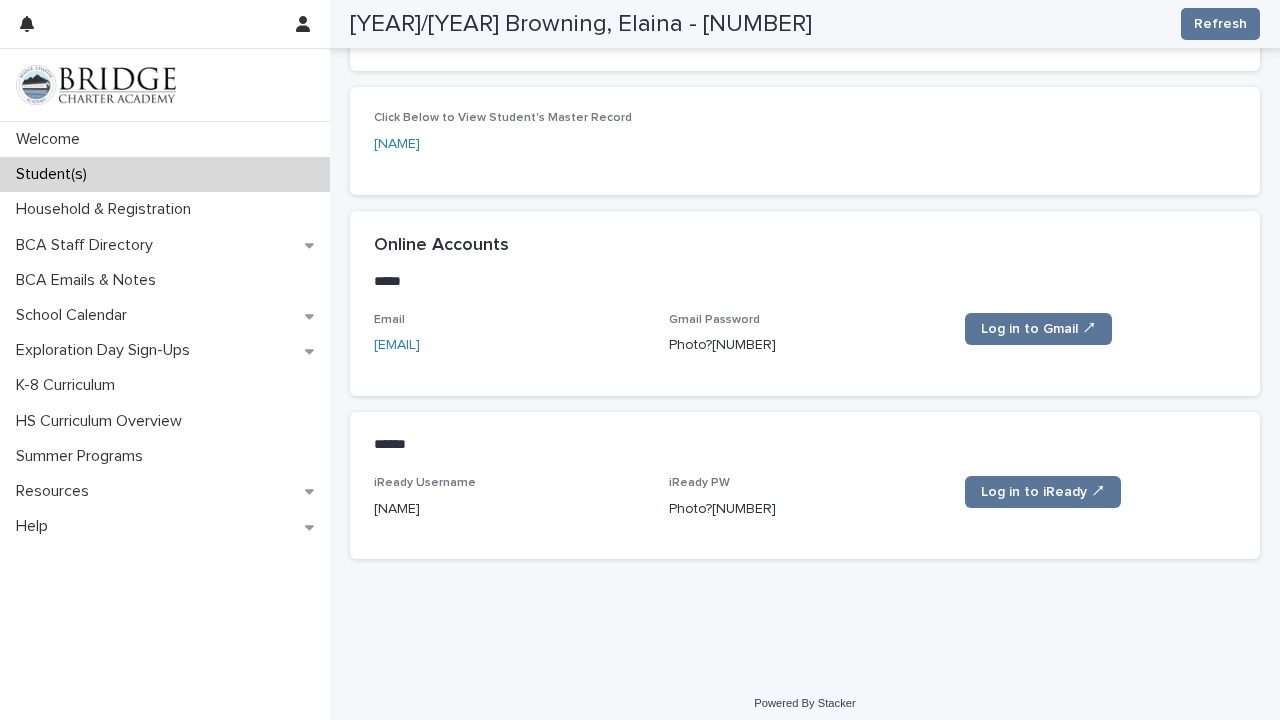 click on "Student(s)" at bounding box center (165, 174) 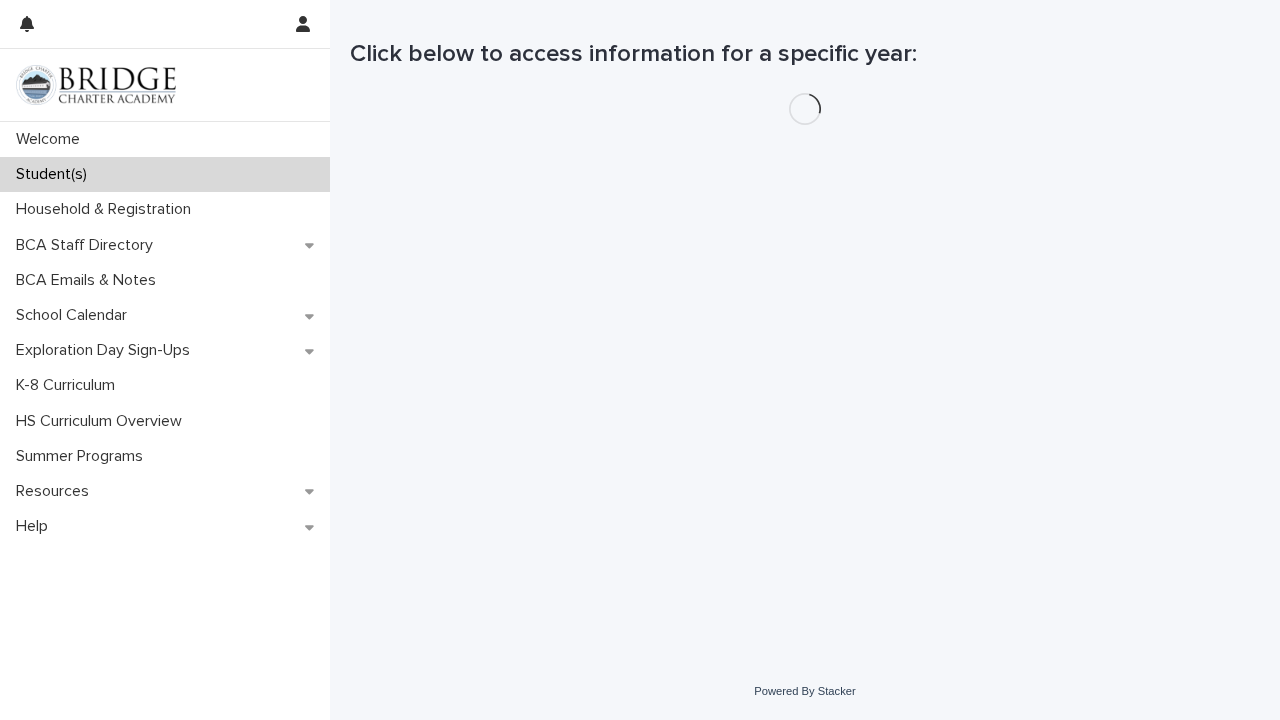 scroll, scrollTop: 0, scrollLeft: 0, axis: both 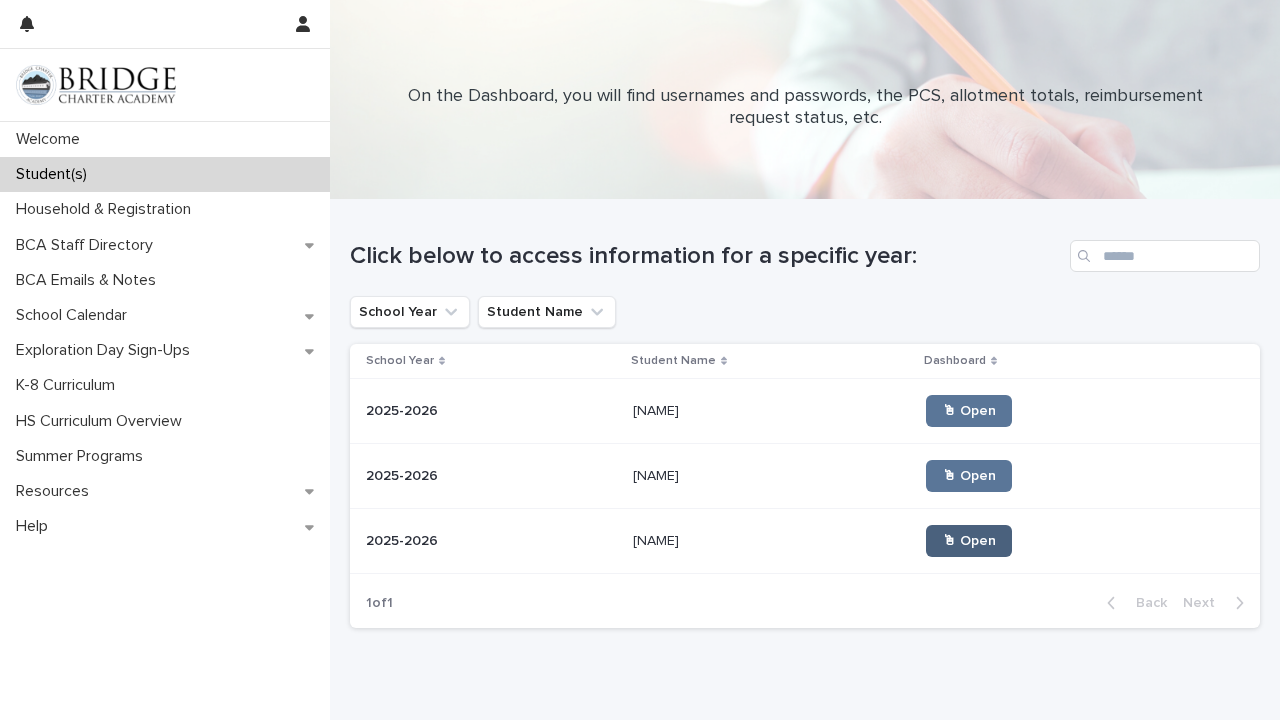 click on "🖱 Open" at bounding box center [969, 541] 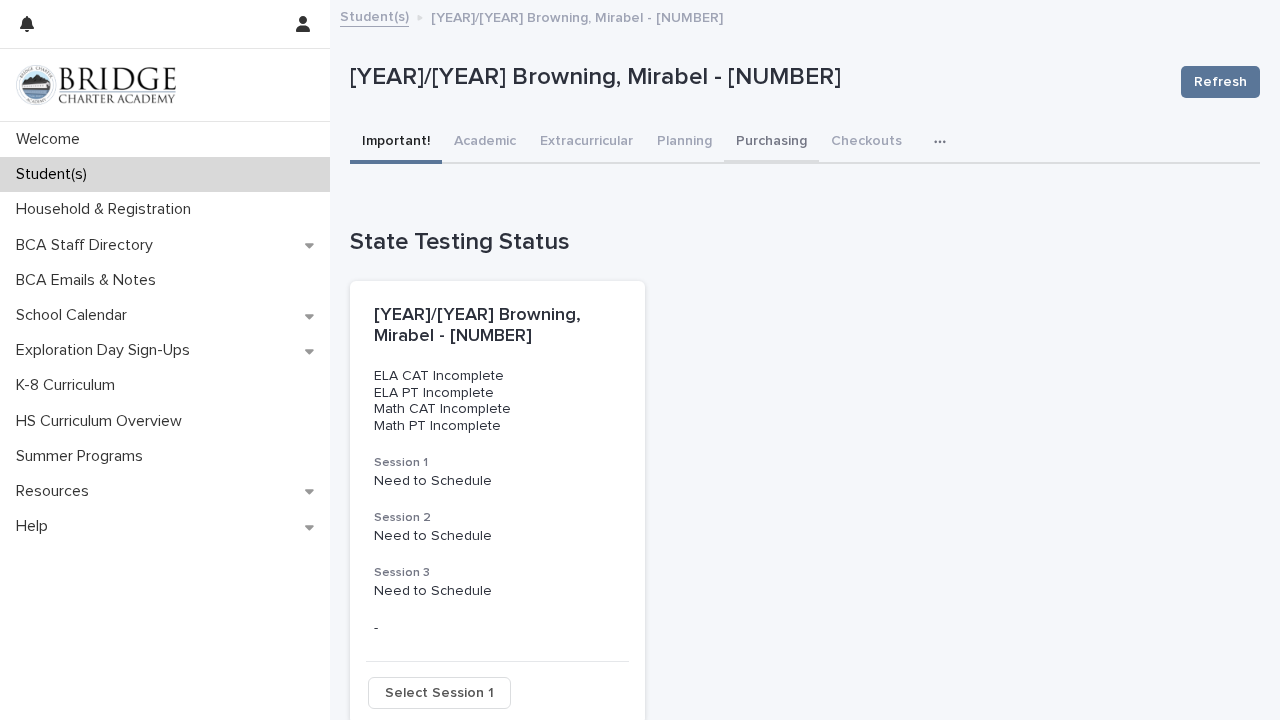 click on "Purchasing" at bounding box center [771, 143] 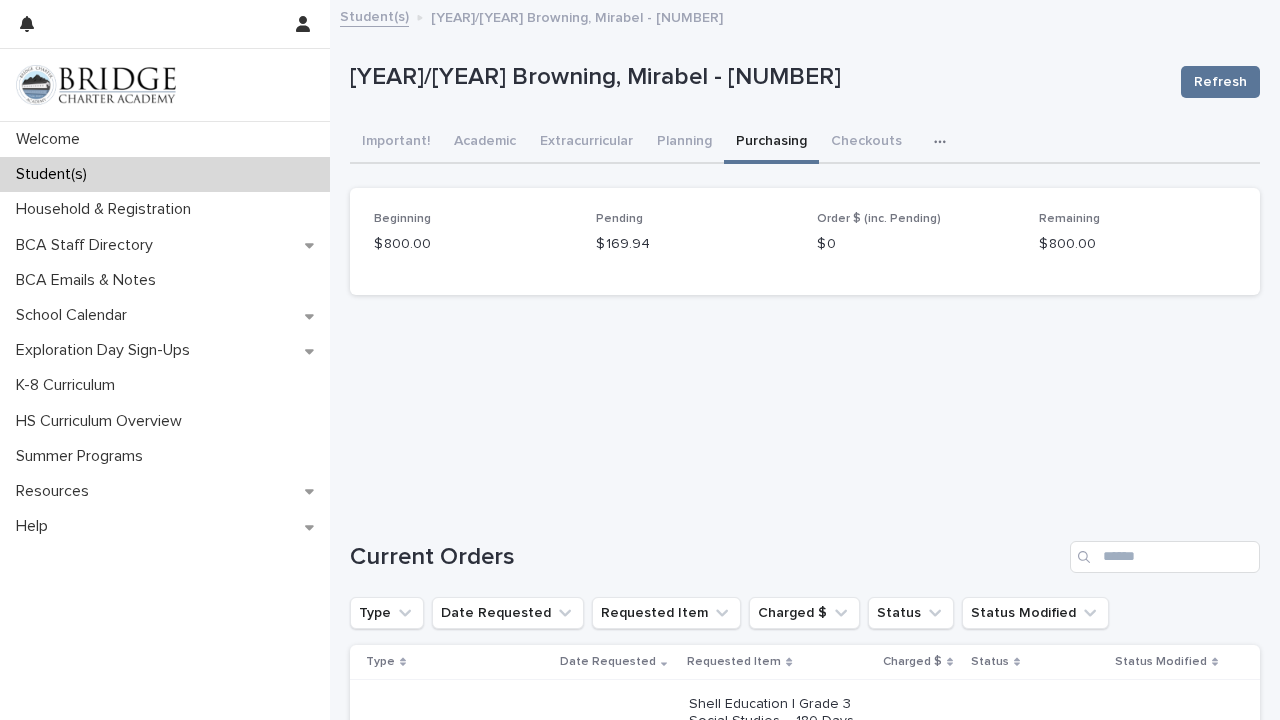 scroll, scrollTop: 0, scrollLeft: 0, axis: both 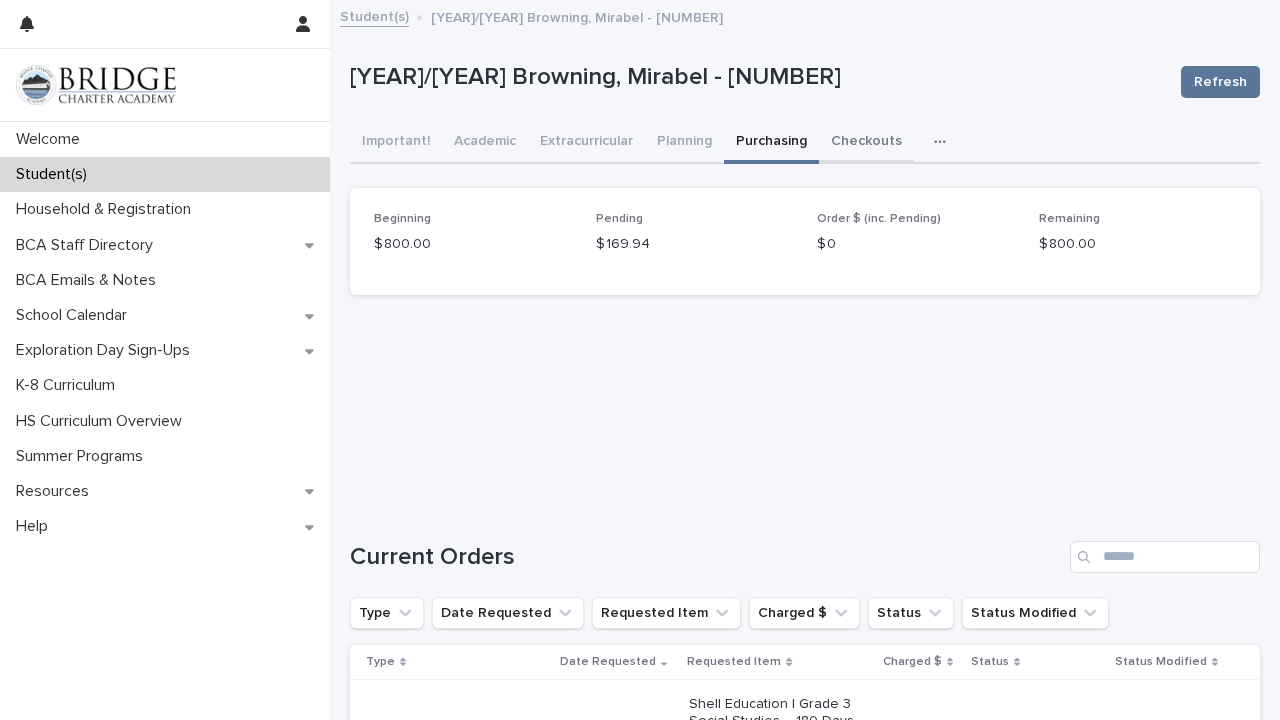 click on "Checkouts" at bounding box center (866, 143) 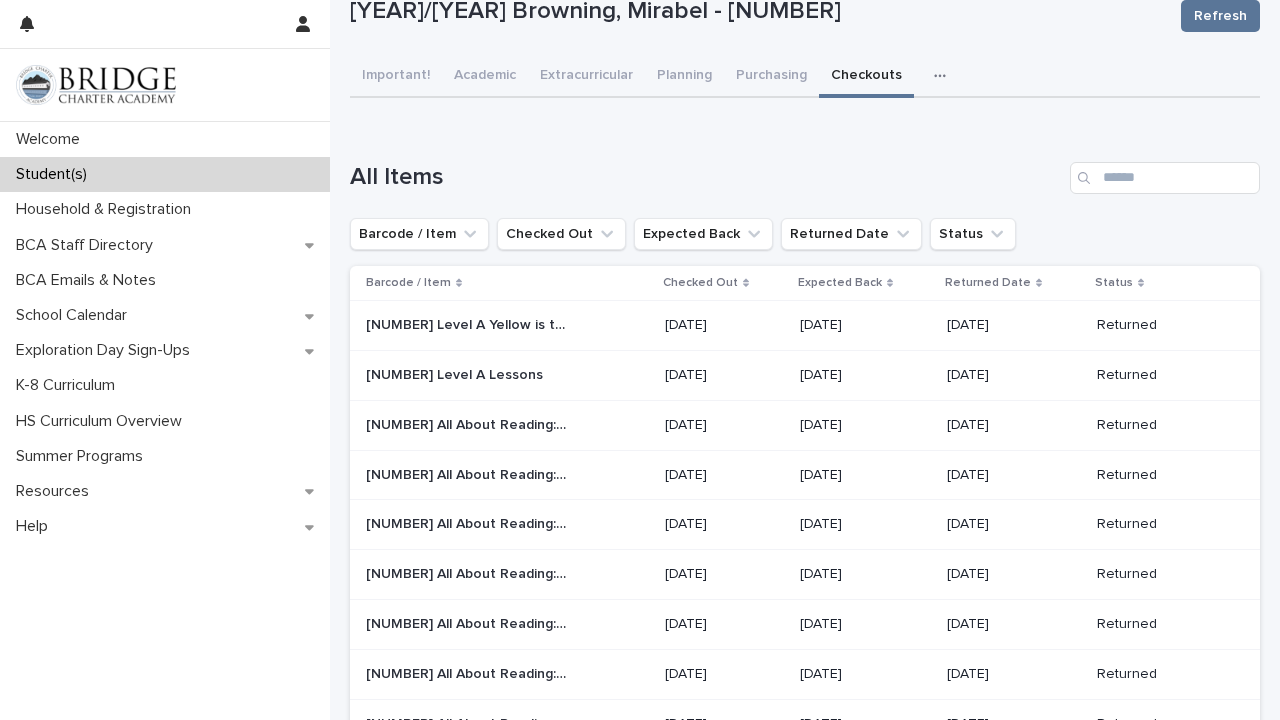 scroll, scrollTop: 68, scrollLeft: 0, axis: vertical 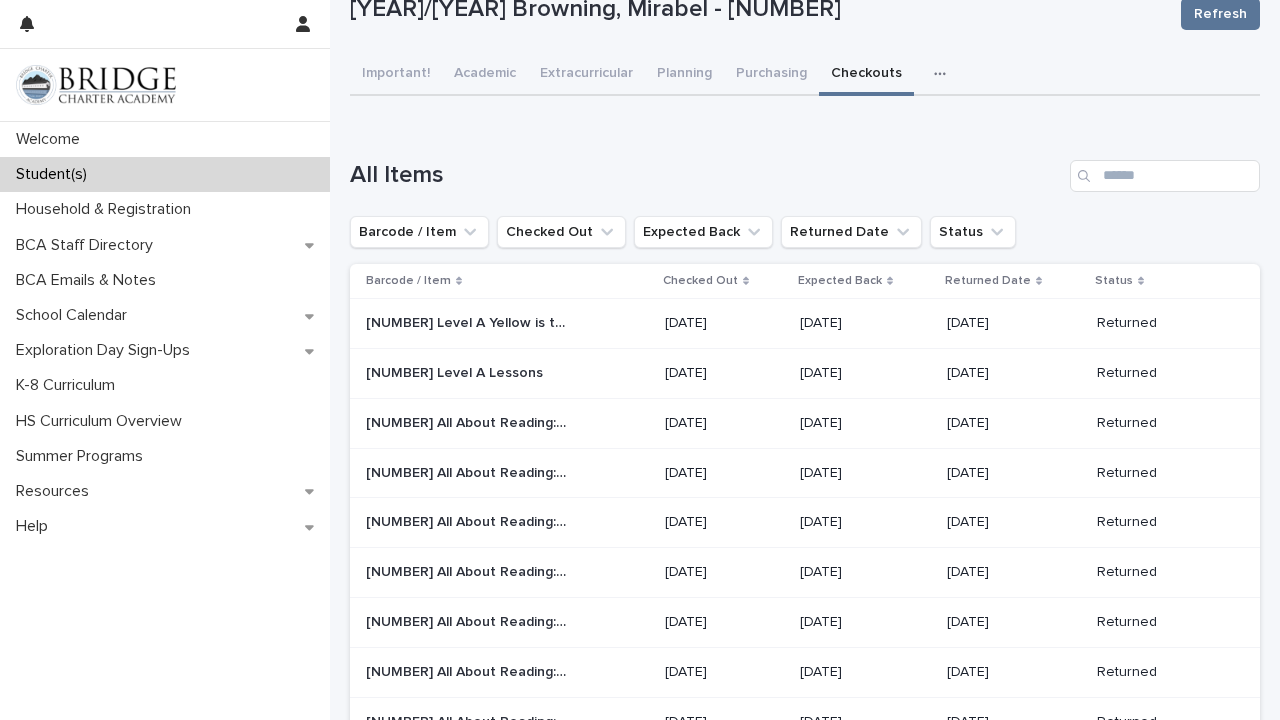 click 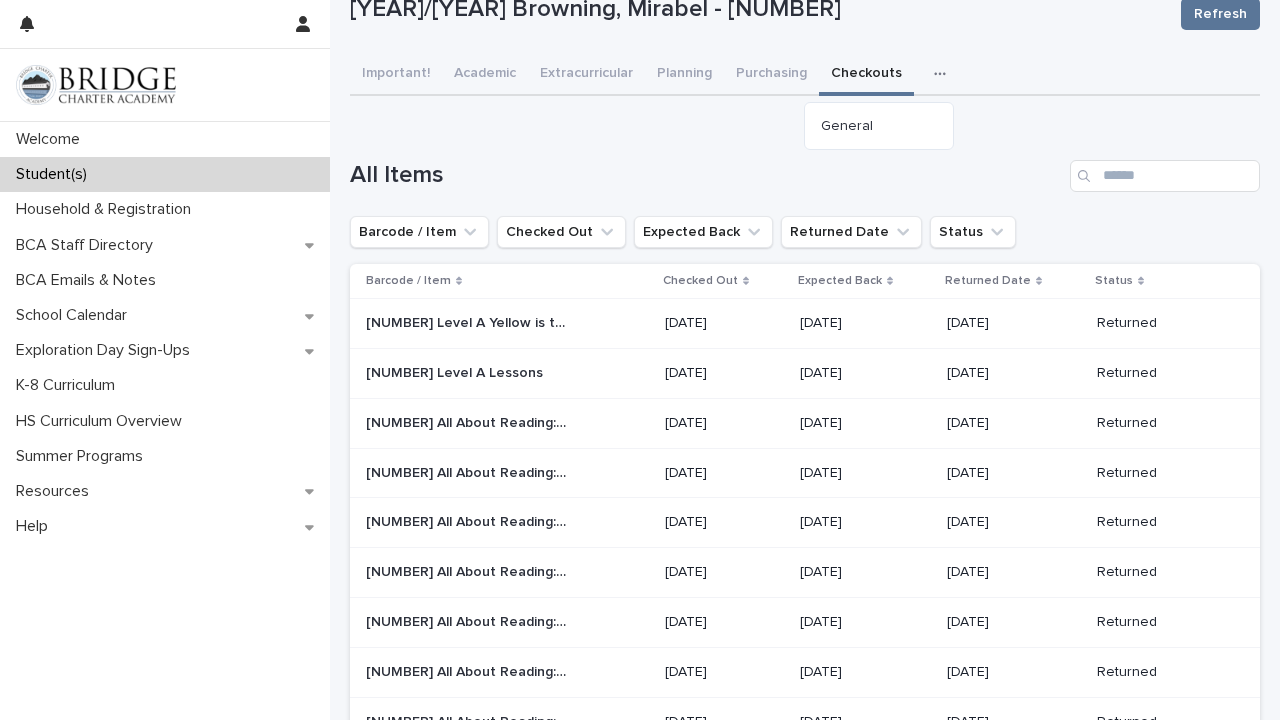click on "General" at bounding box center [879, 126] 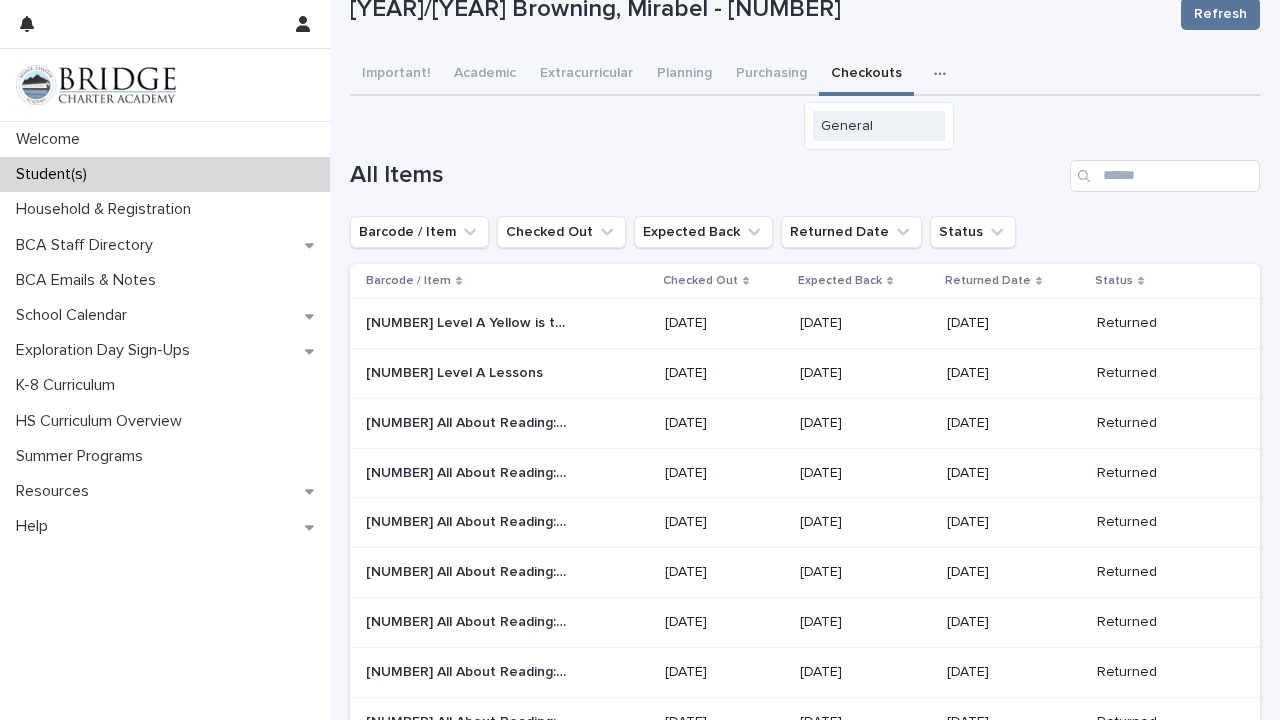 click on "General" at bounding box center [879, 126] 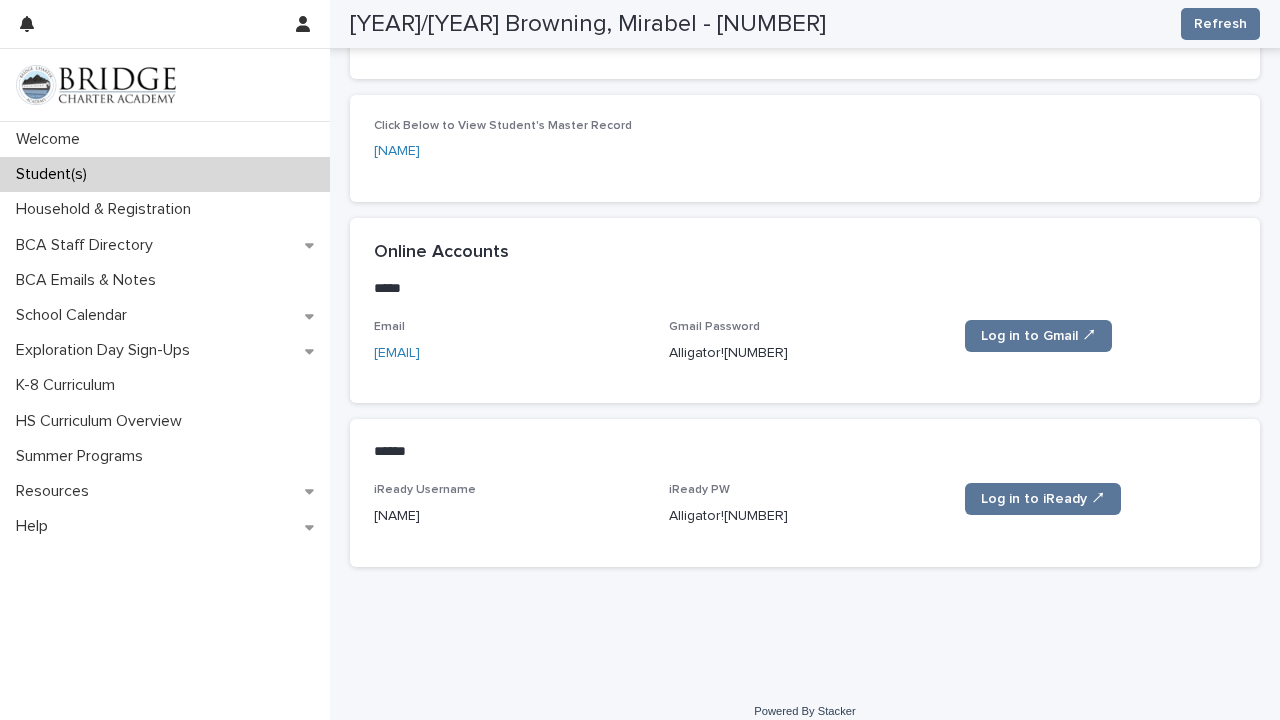 scroll, scrollTop: 755, scrollLeft: 0, axis: vertical 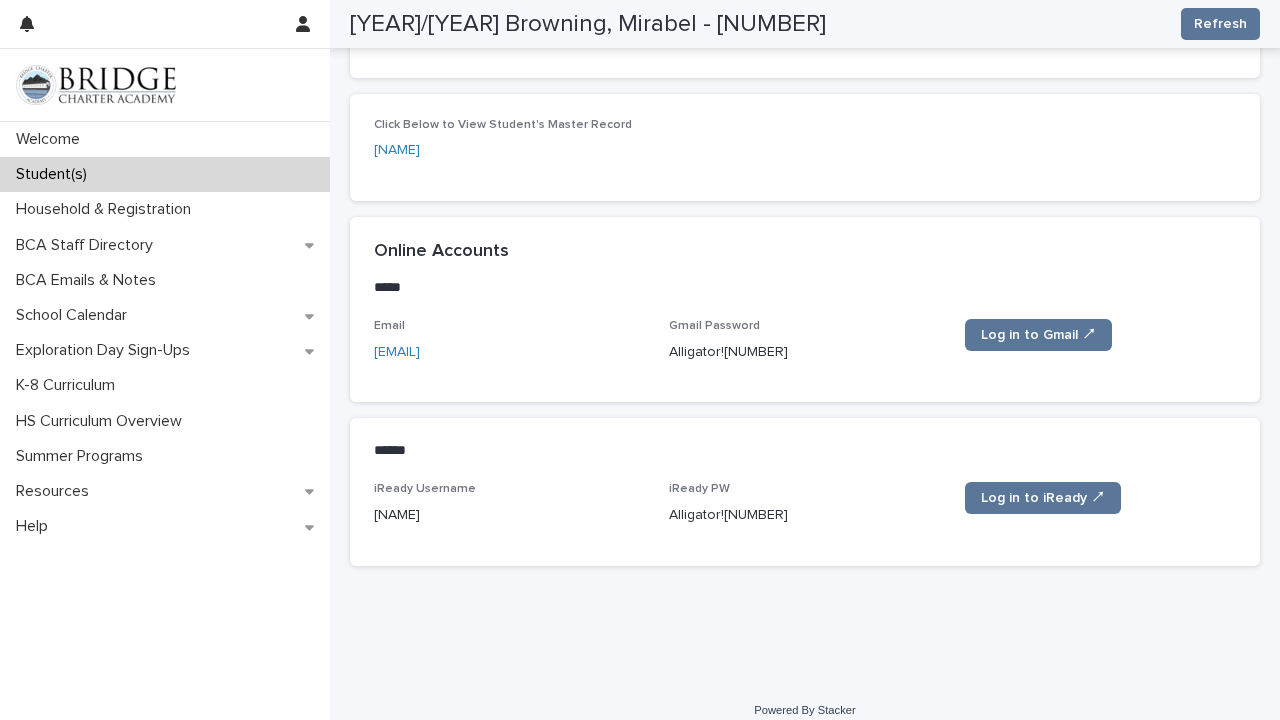 click on "Student(s)" at bounding box center (55, 174) 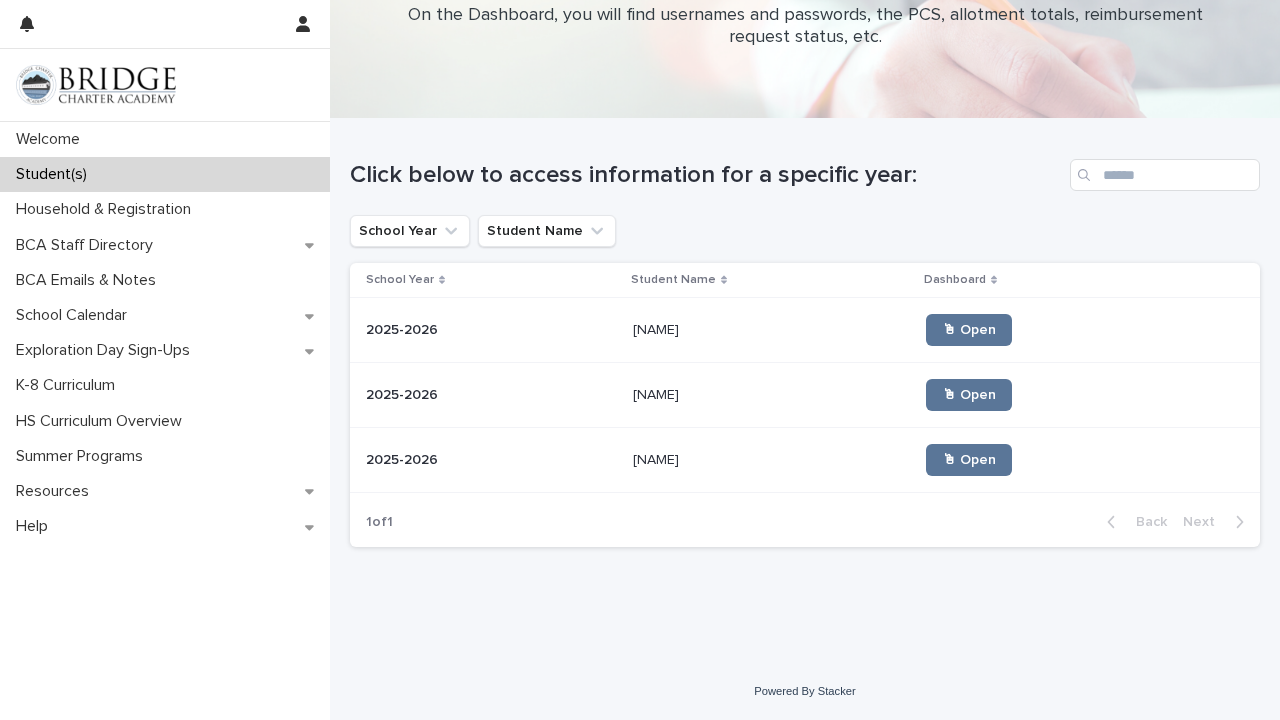 scroll, scrollTop: 0, scrollLeft: 0, axis: both 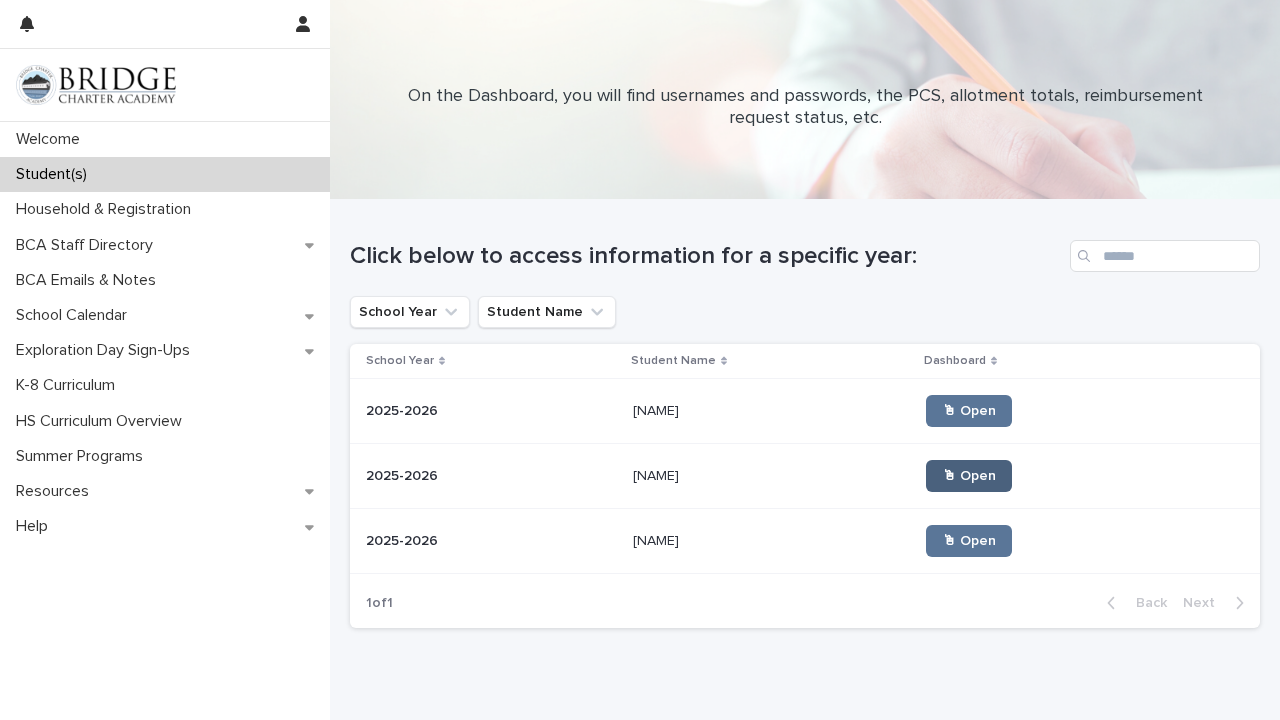 click on "🖱 Open" at bounding box center (969, 476) 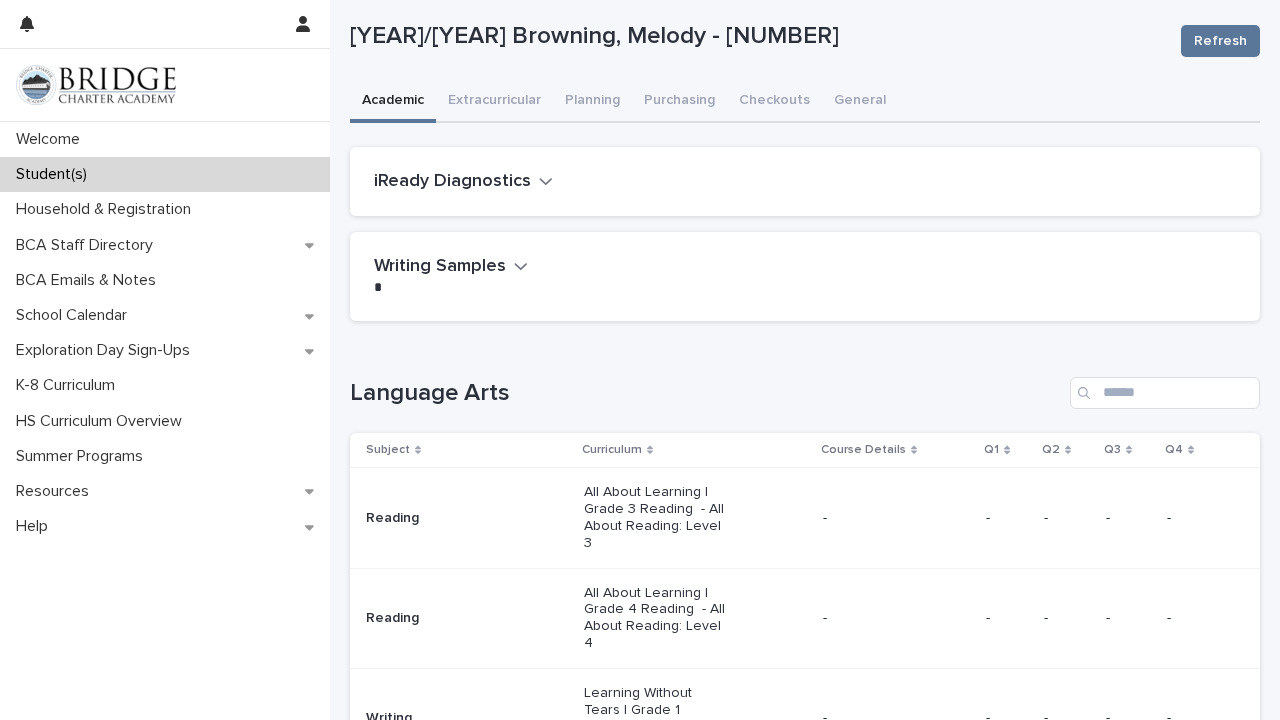 scroll, scrollTop: 0, scrollLeft: 0, axis: both 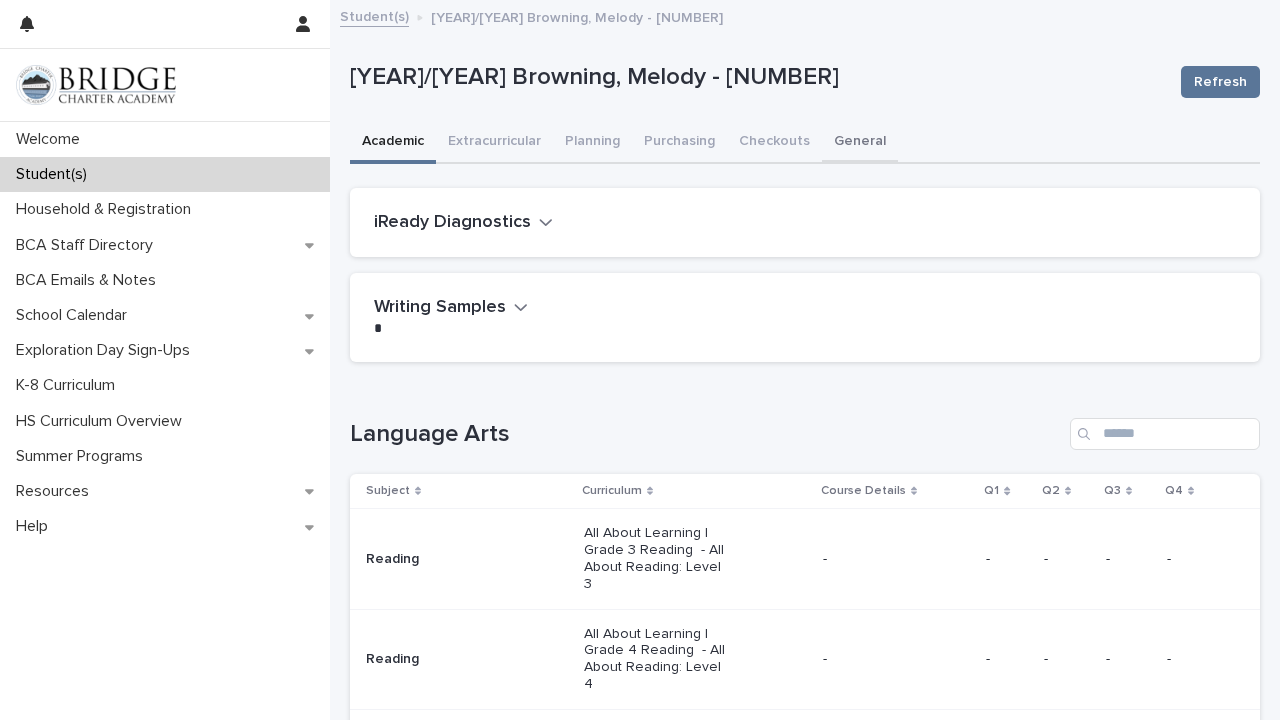 click on "General" at bounding box center [860, 143] 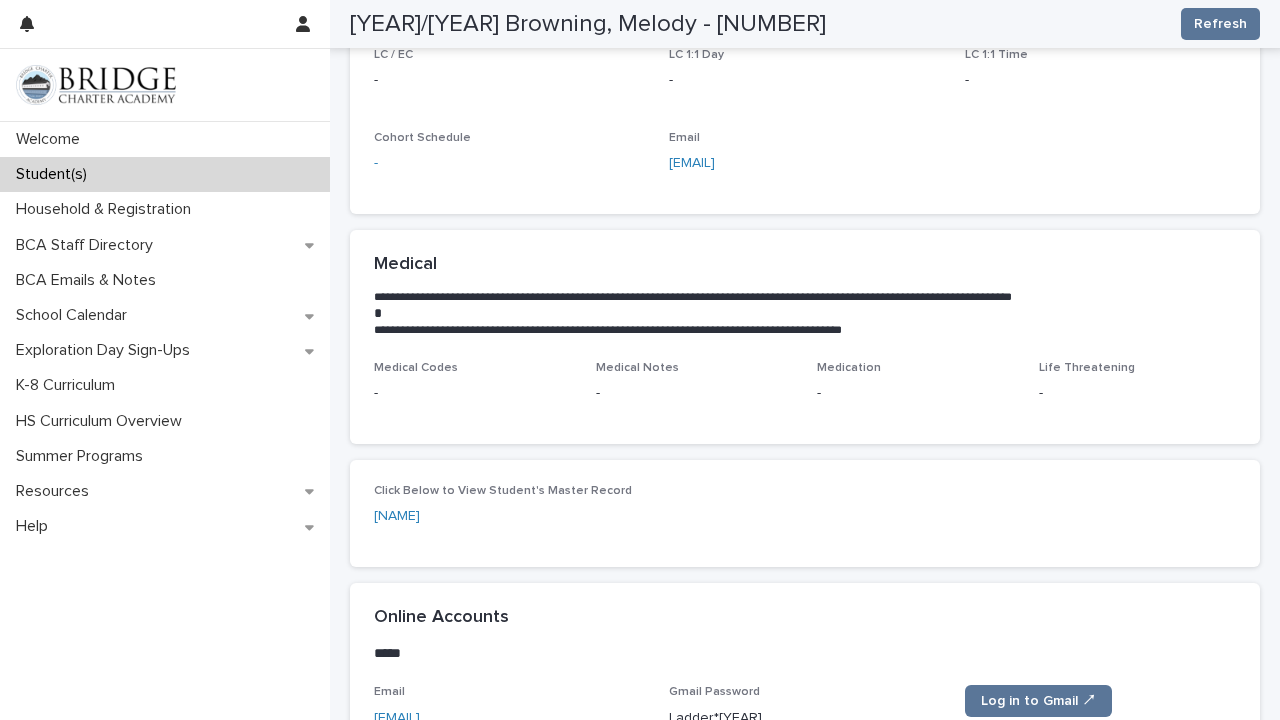 scroll, scrollTop: 387, scrollLeft: 0, axis: vertical 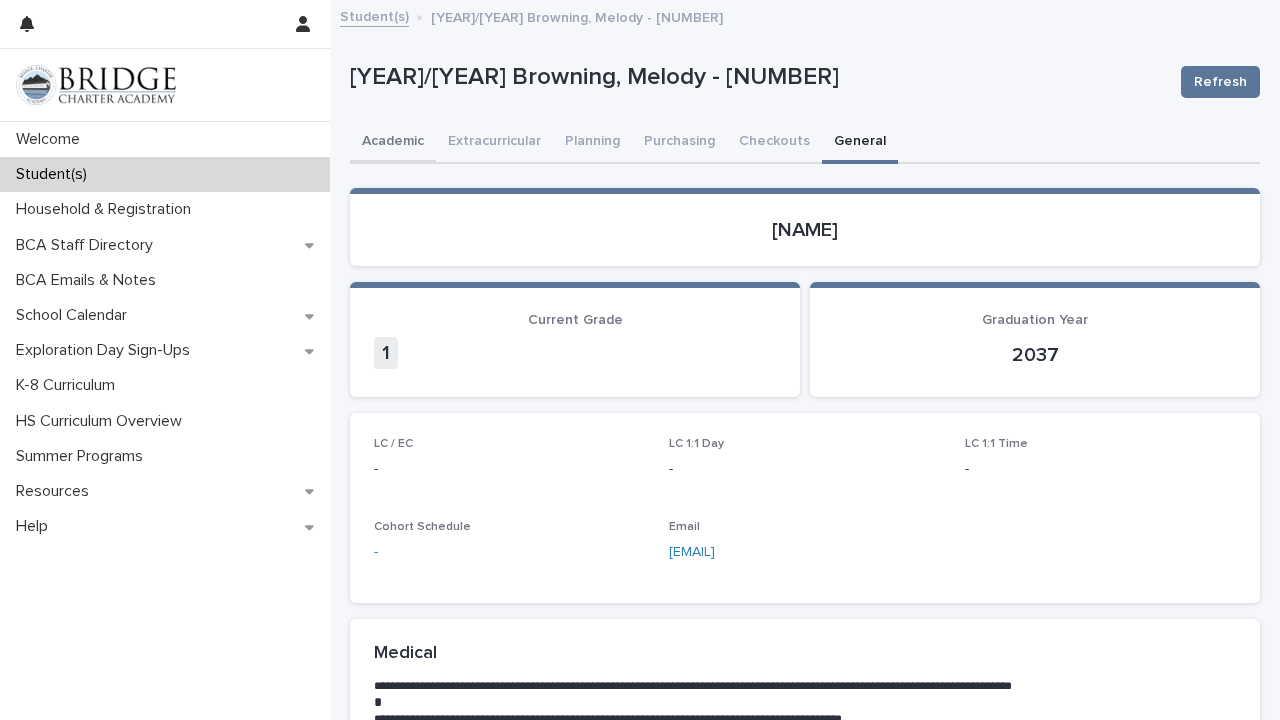 click on "Academic" at bounding box center [393, 143] 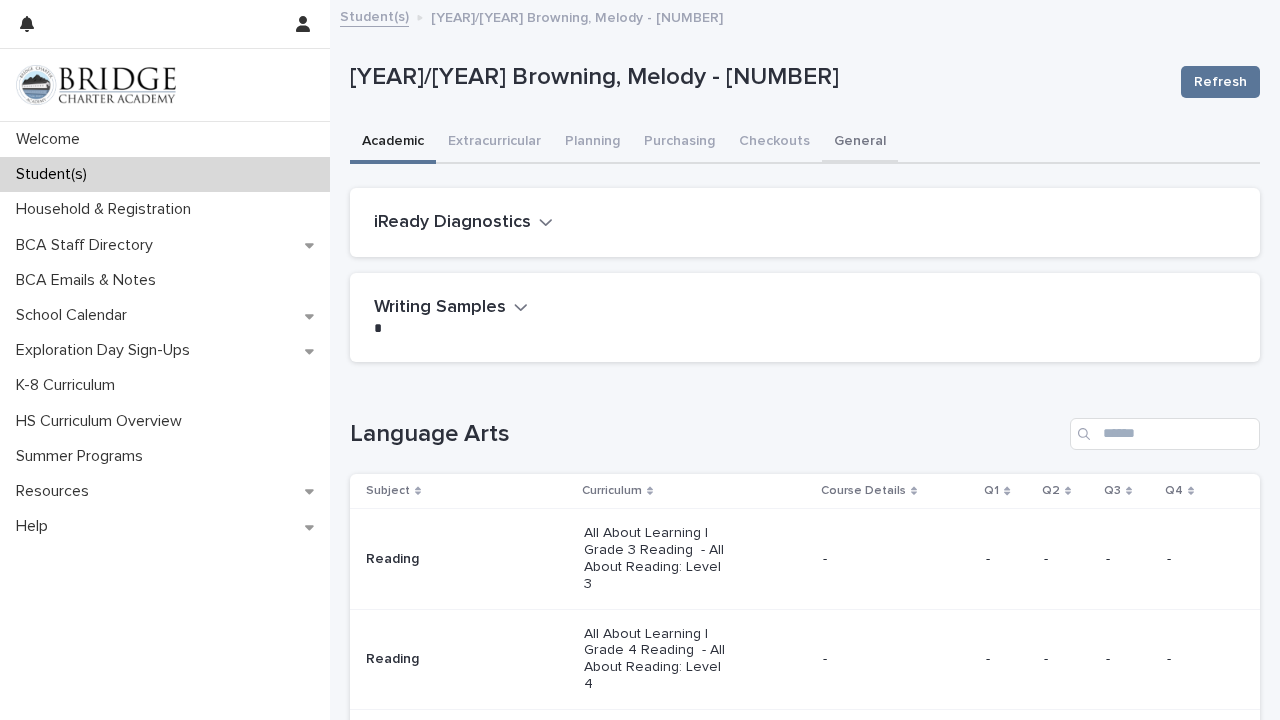 scroll, scrollTop: 0, scrollLeft: 0, axis: both 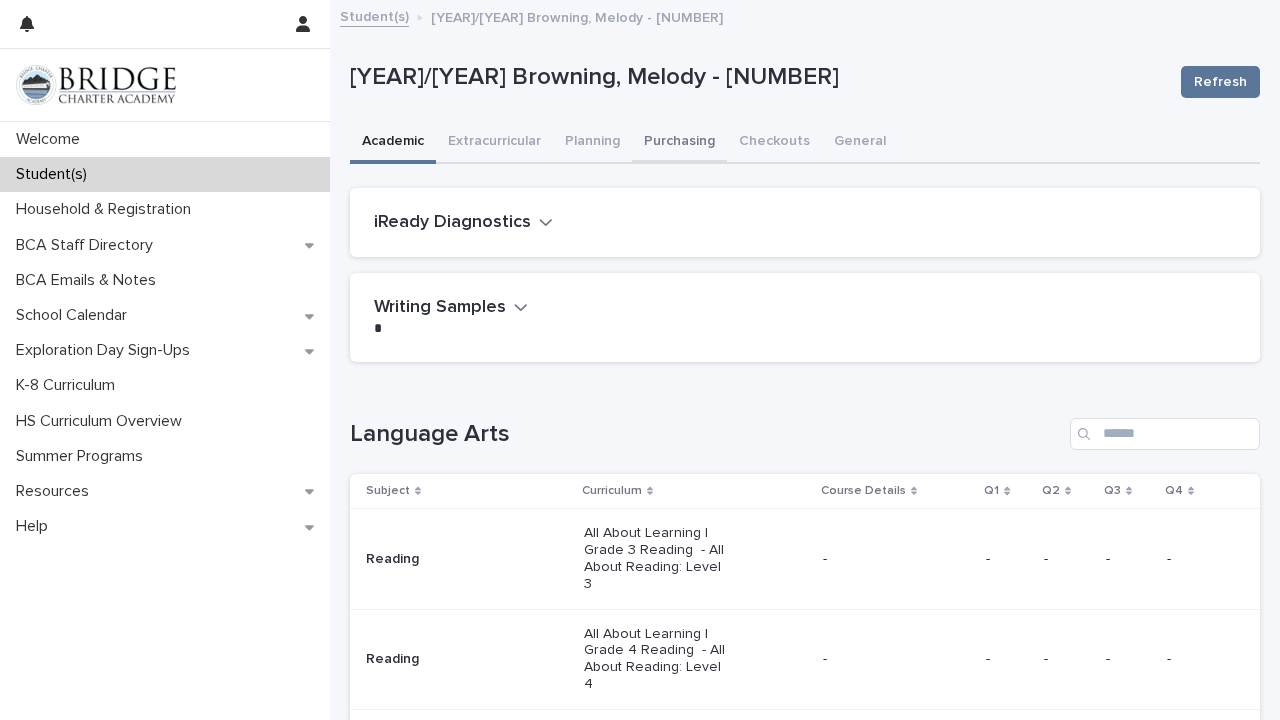 click on "Purchasing" at bounding box center [679, 143] 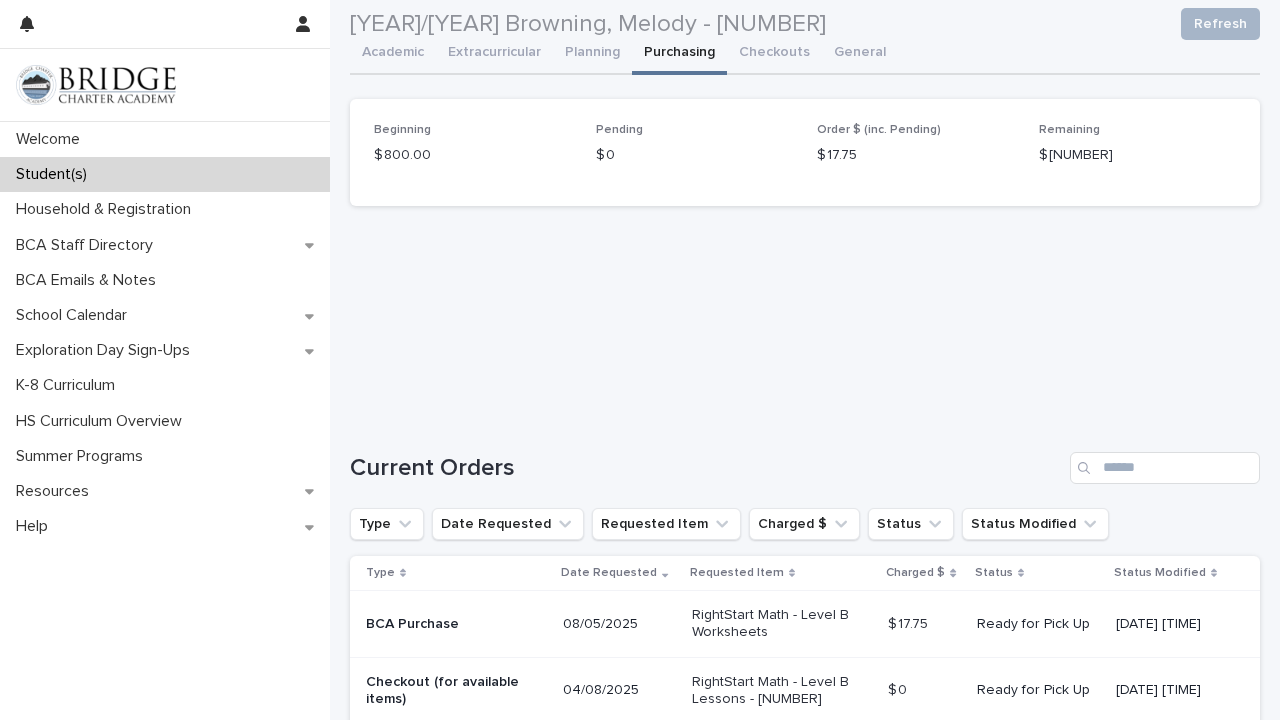 scroll, scrollTop: 264, scrollLeft: 0, axis: vertical 